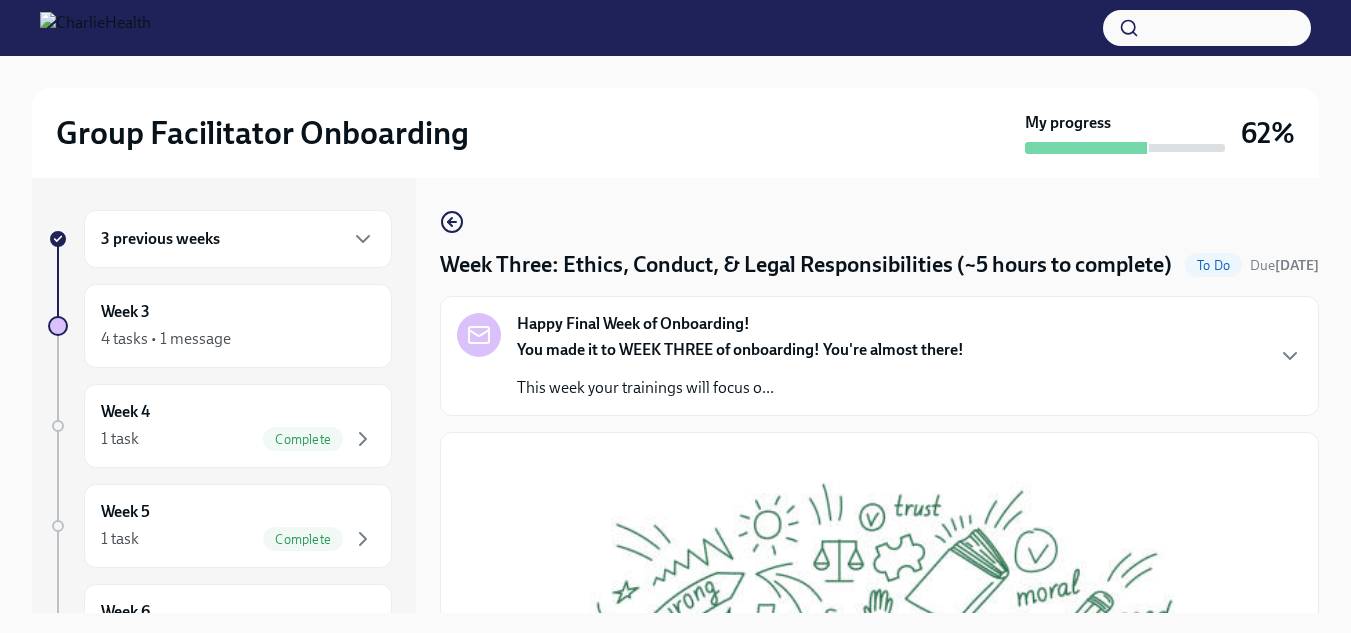 scroll, scrollTop: 36, scrollLeft: 0, axis: vertical 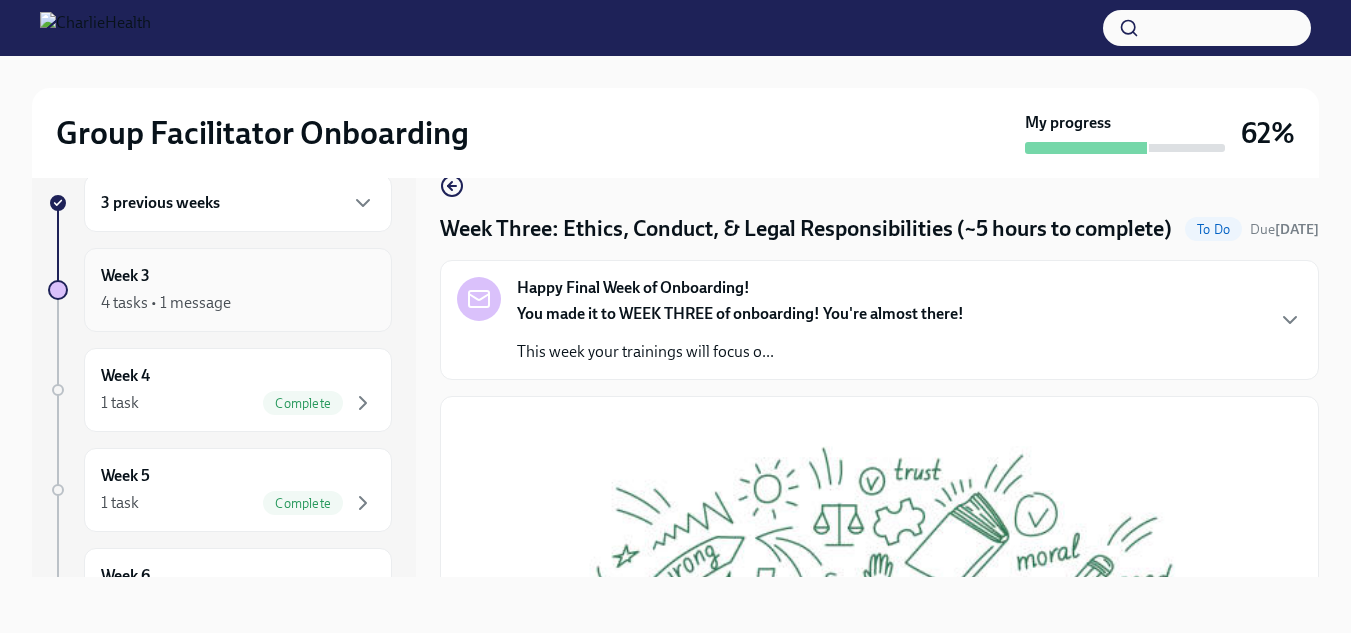click on "Week 3 4 tasks • 1 message" at bounding box center (238, 290) 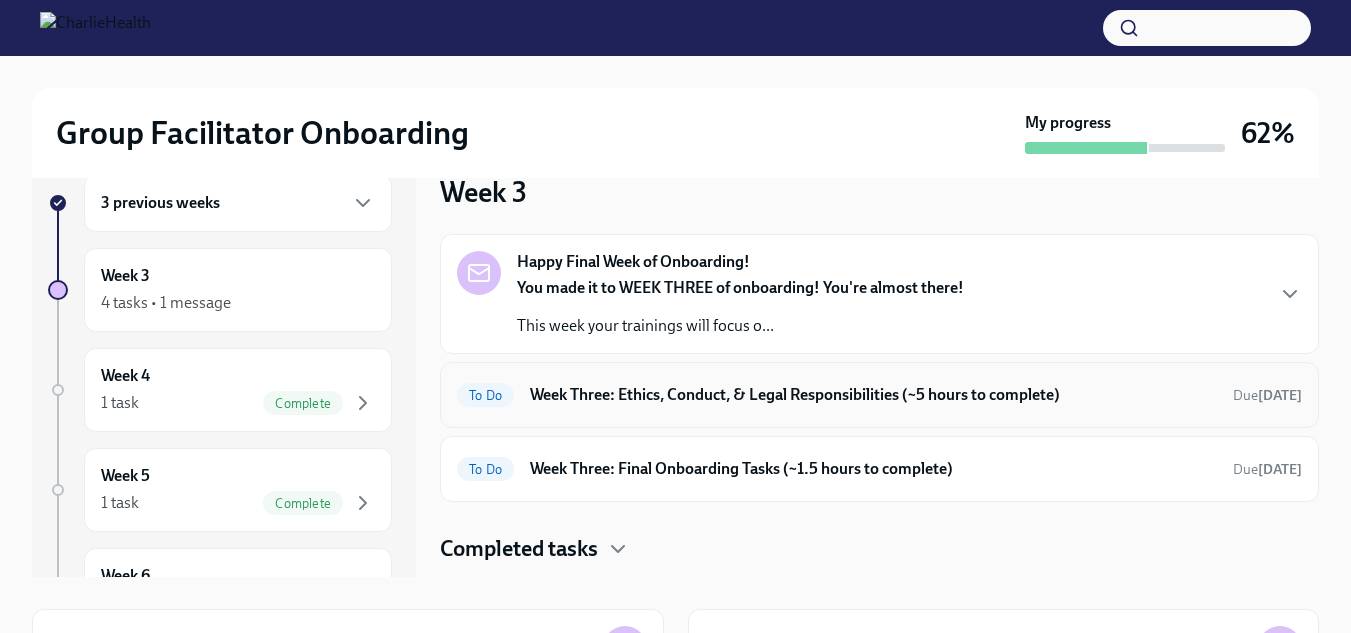 click on "Week Three: Ethics, Conduct, & Legal Responsibilities (~5 hours to complete)" at bounding box center (873, 395) 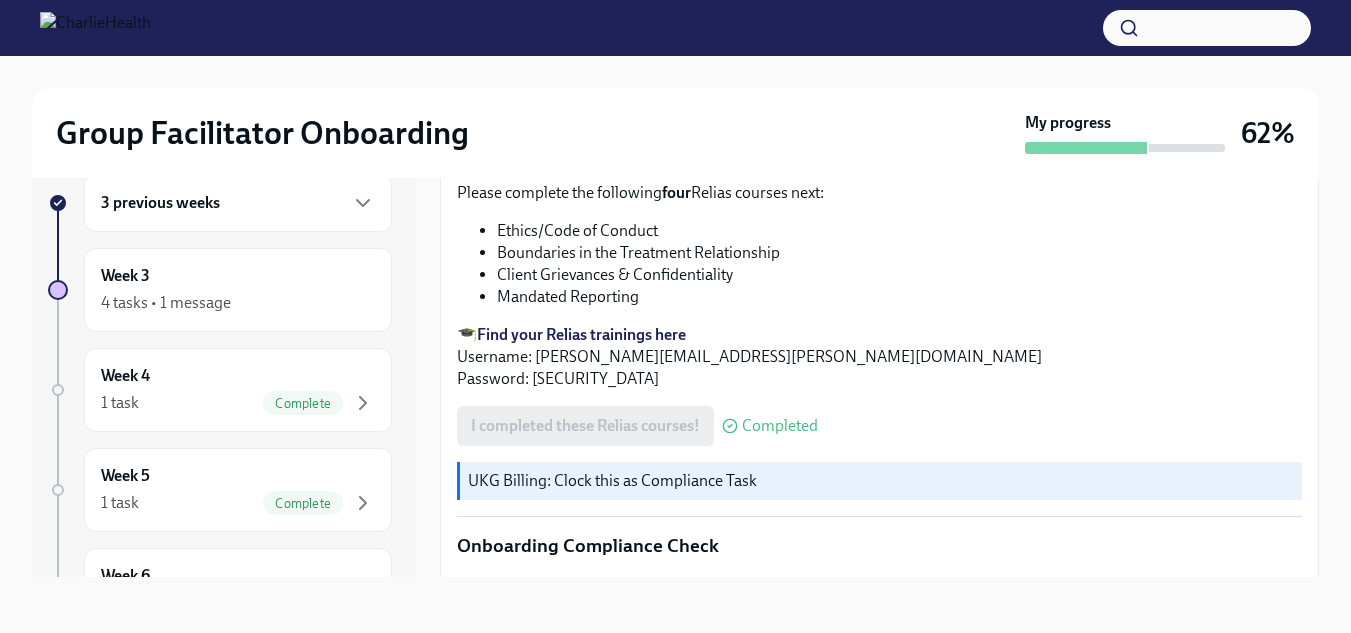 scroll, scrollTop: 982, scrollLeft: 0, axis: vertical 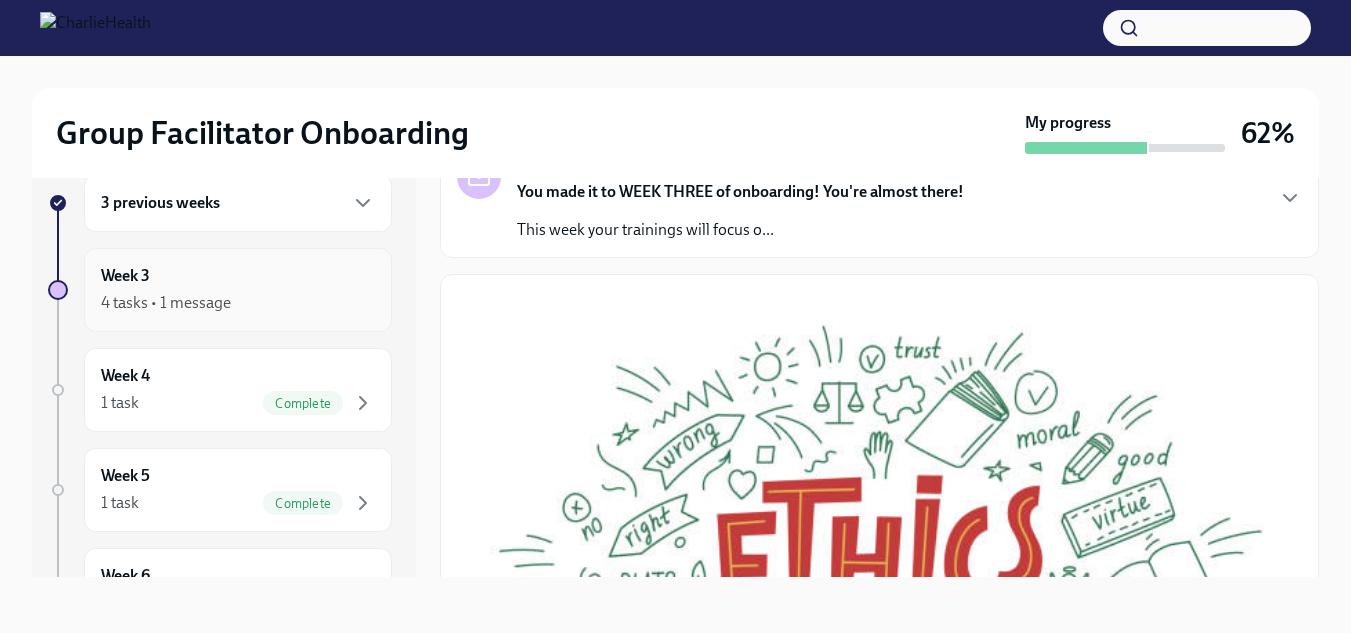 click on "Week 3 4 tasks • 1 message" at bounding box center [238, 290] 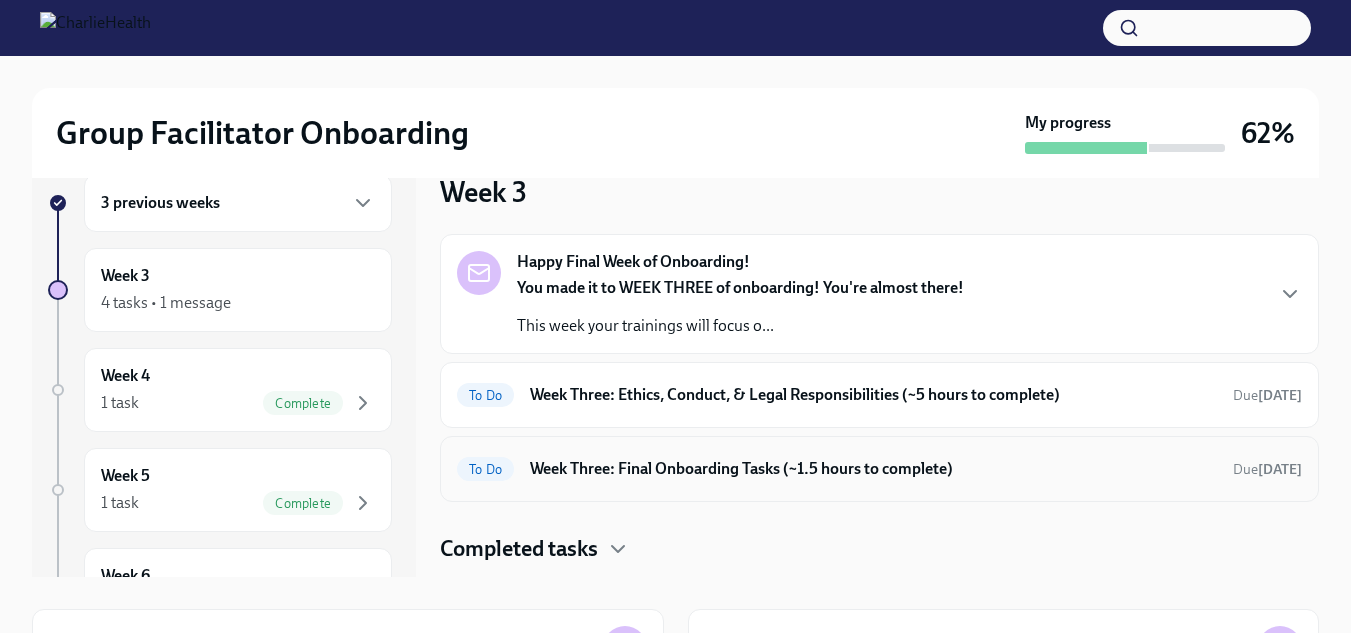 click on "To Do Week Three: Final Onboarding Tasks (~1.5 hours to complete) Due  [DATE]" at bounding box center [879, 469] 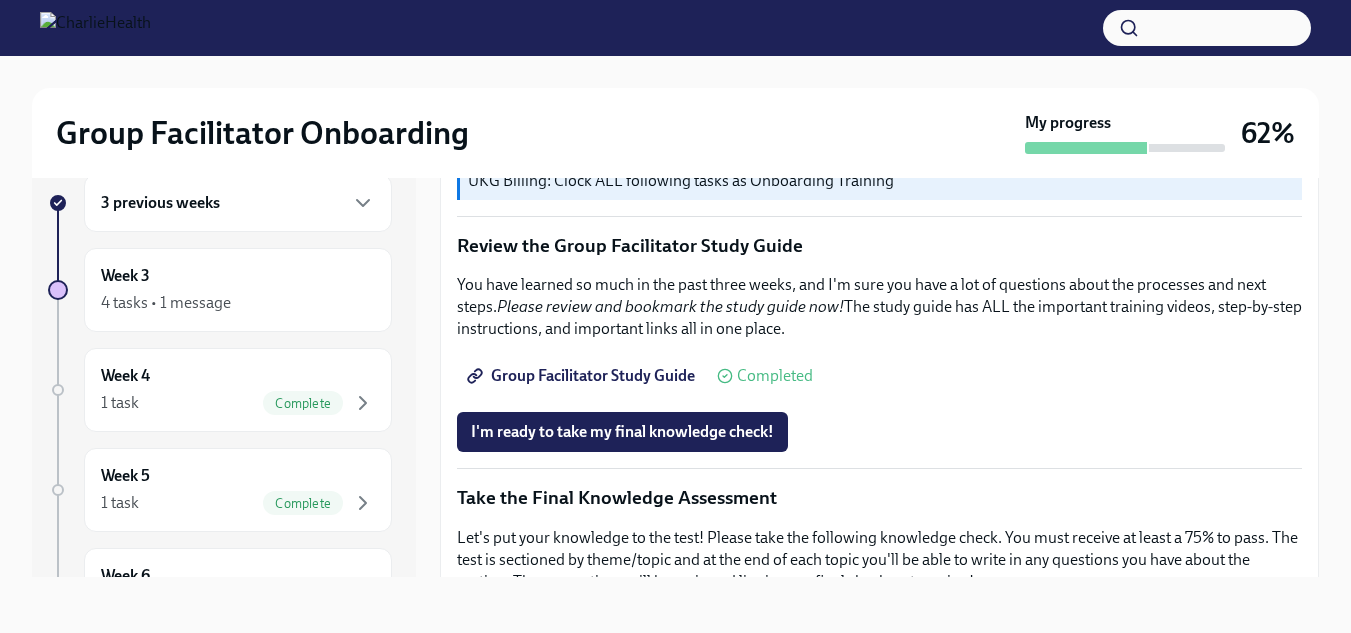 scroll, scrollTop: 897, scrollLeft: 0, axis: vertical 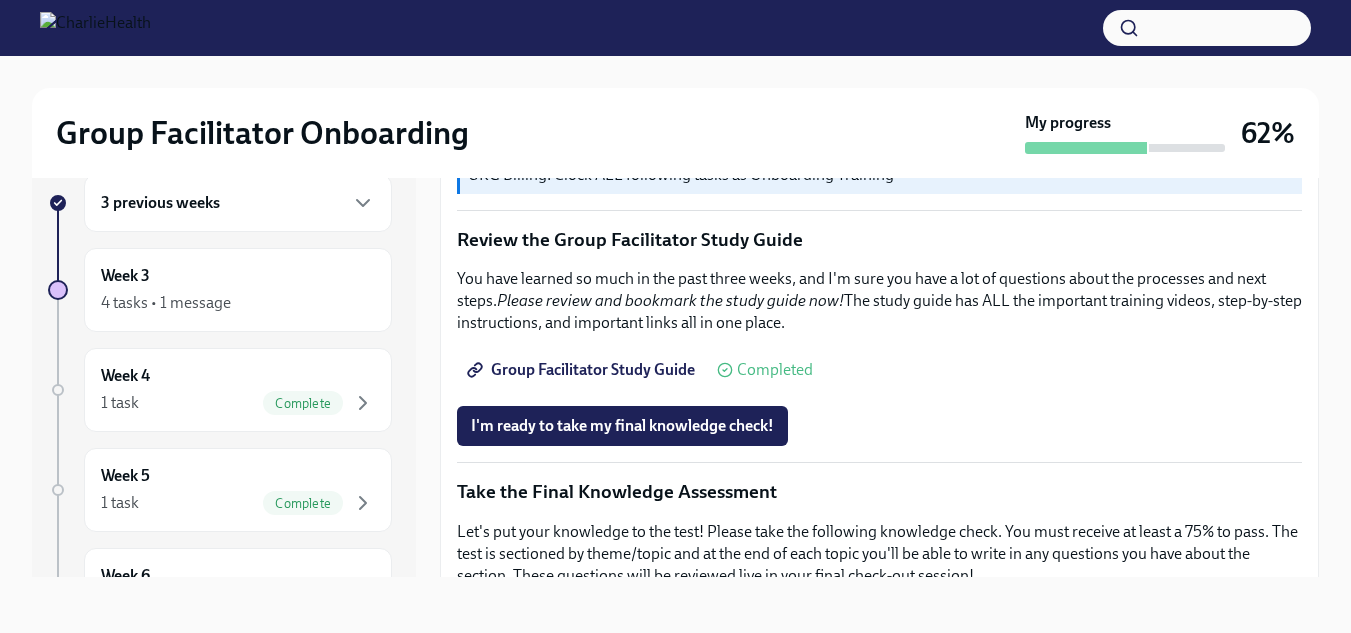 click on "Group Facilitator Study Guide" at bounding box center (583, 370) 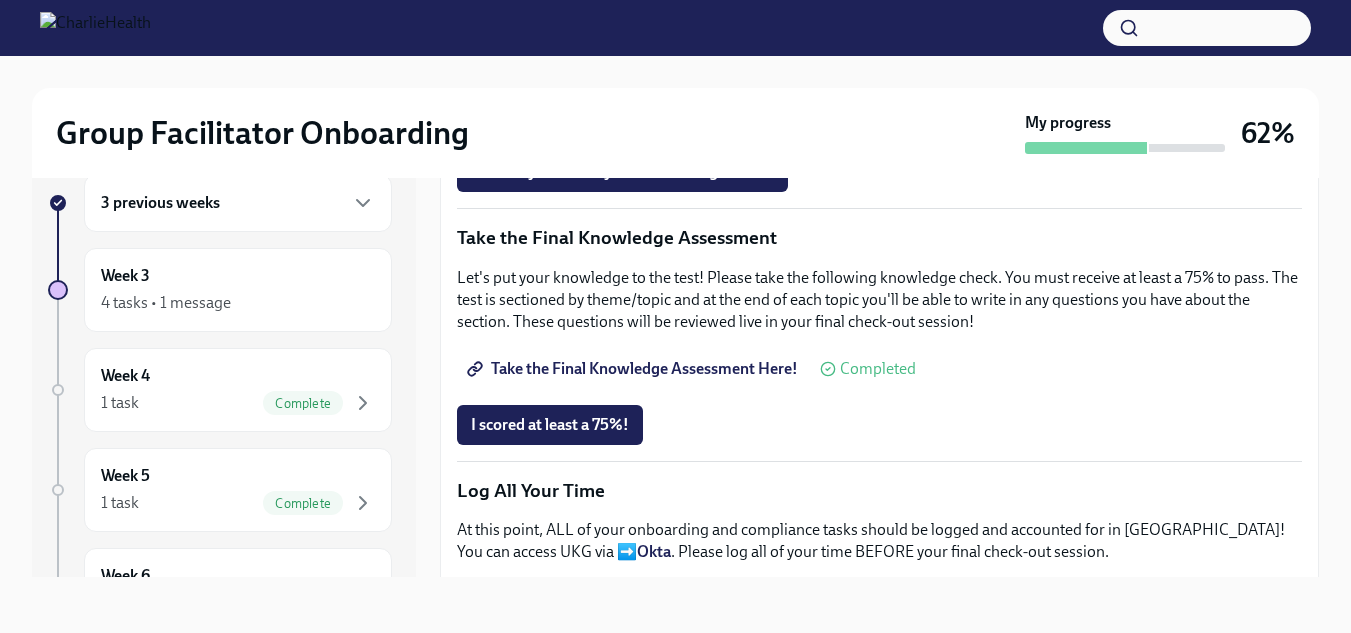 scroll, scrollTop: 1156, scrollLeft: 0, axis: vertical 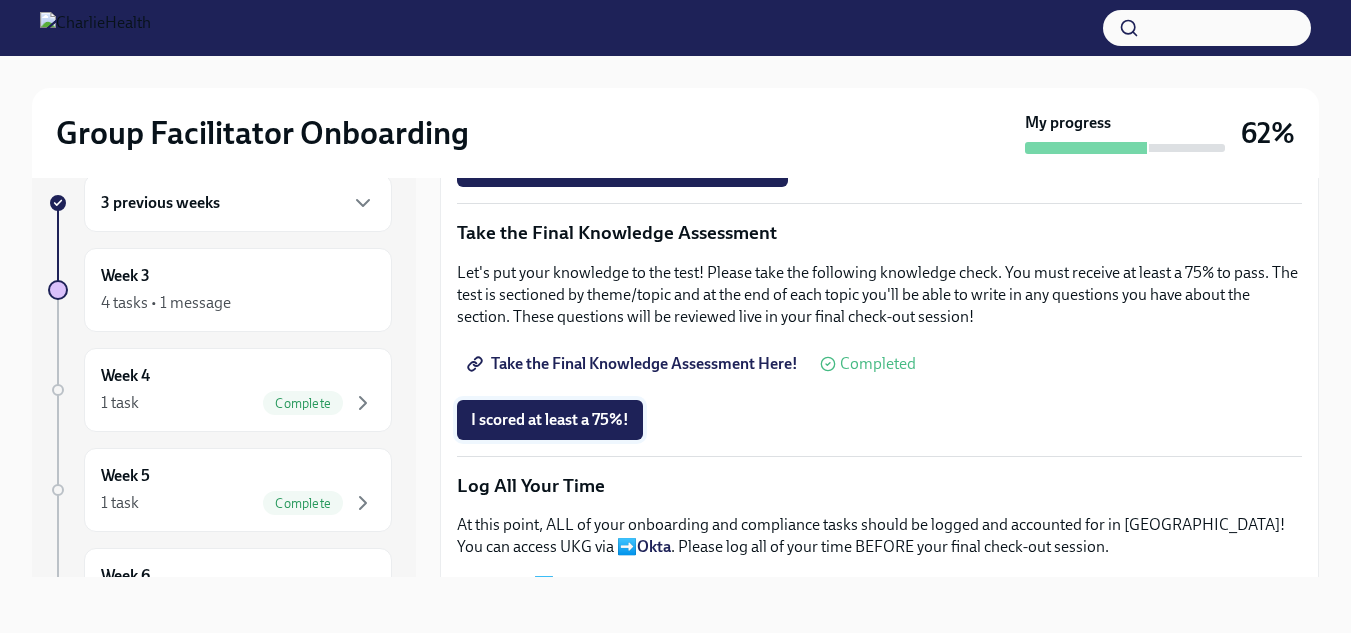 click on "I scored at least a 75%!" at bounding box center [550, 420] 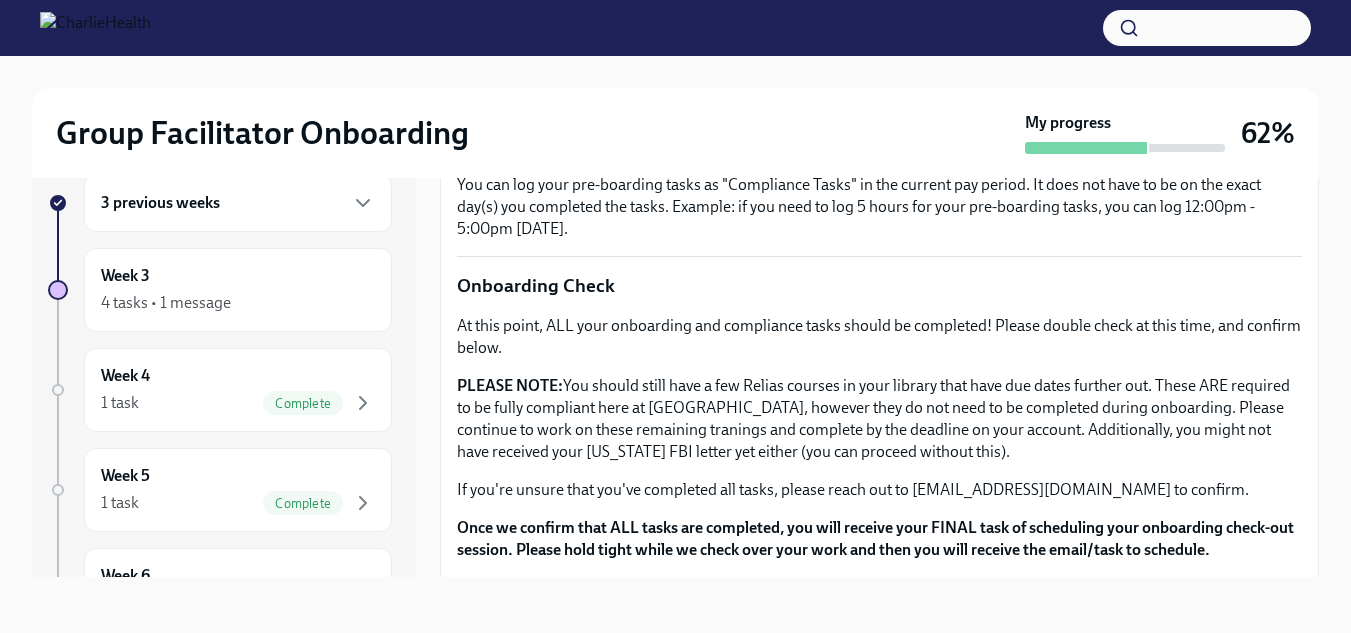 scroll, scrollTop: 1718, scrollLeft: 0, axis: vertical 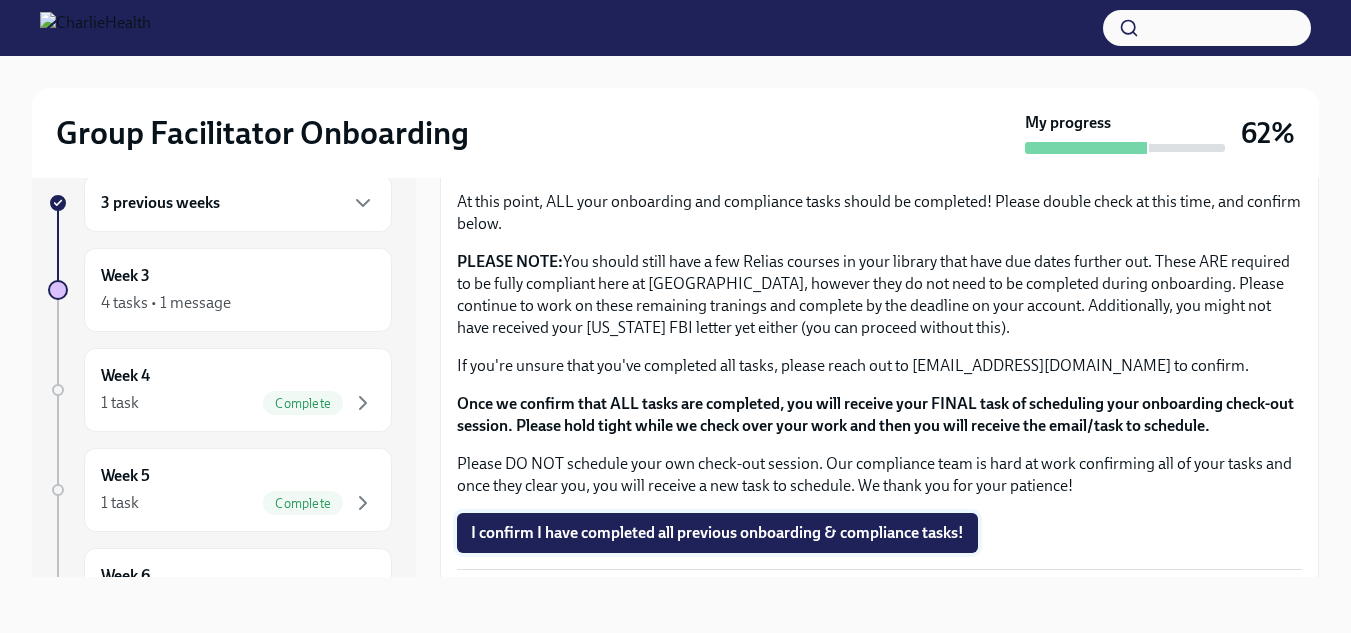 click on "I confirm I have completed all previous onboarding & compliance tasks!" at bounding box center (717, 533) 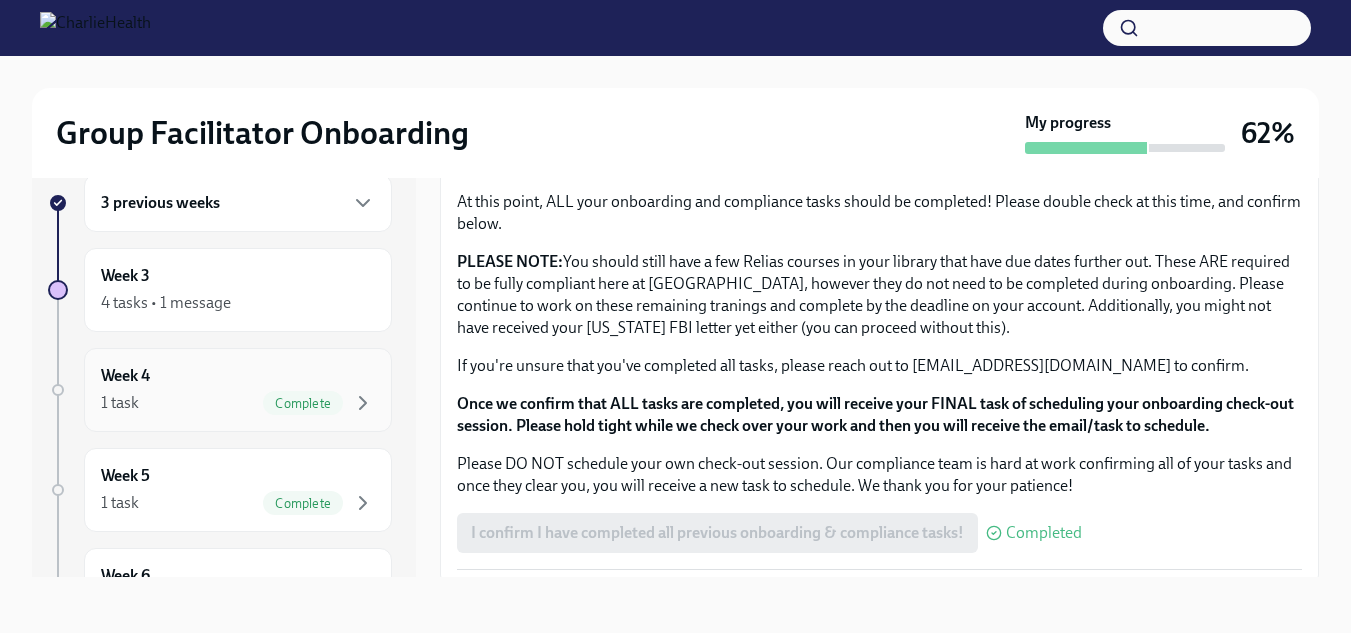 click on "1 task Complete" at bounding box center [238, 403] 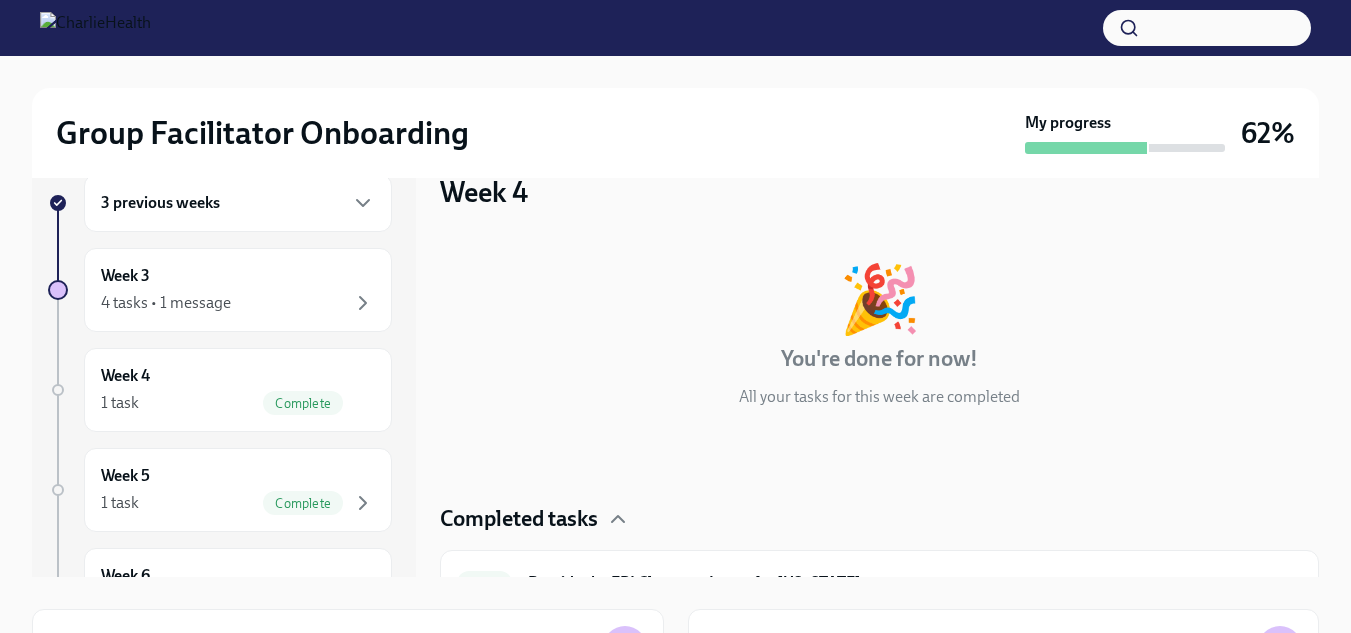 scroll, scrollTop: 39, scrollLeft: 0, axis: vertical 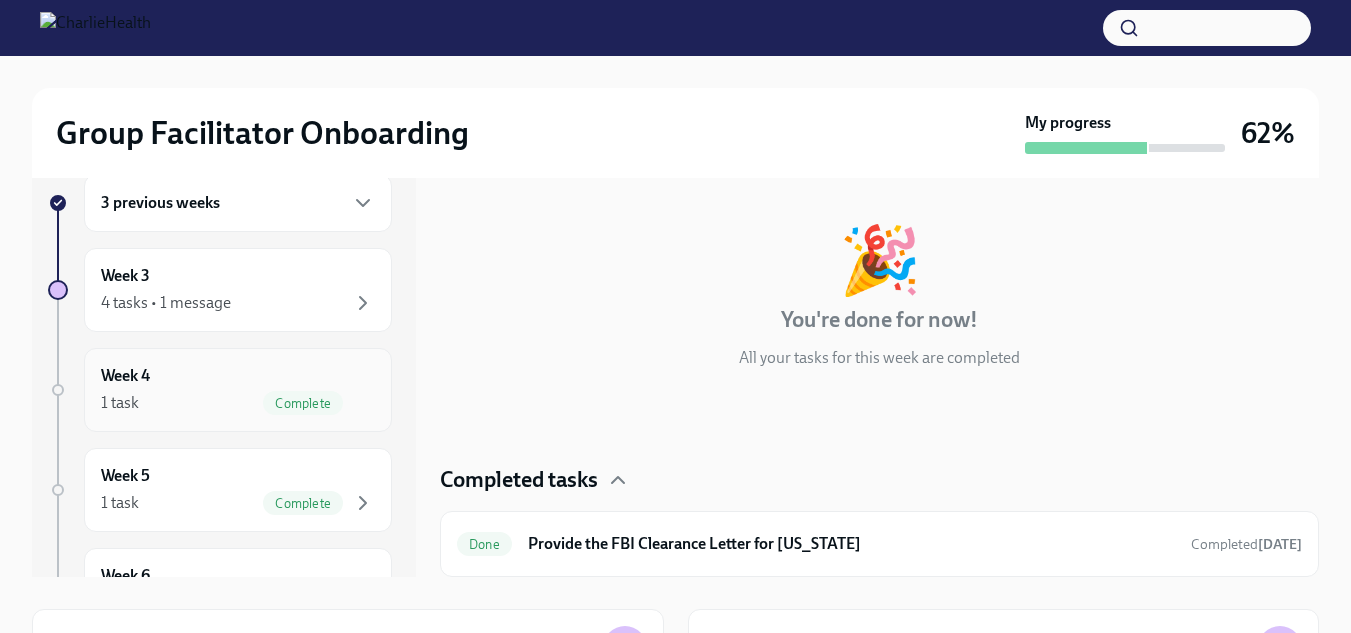 click on "Complete" at bounding box center [303, 403] 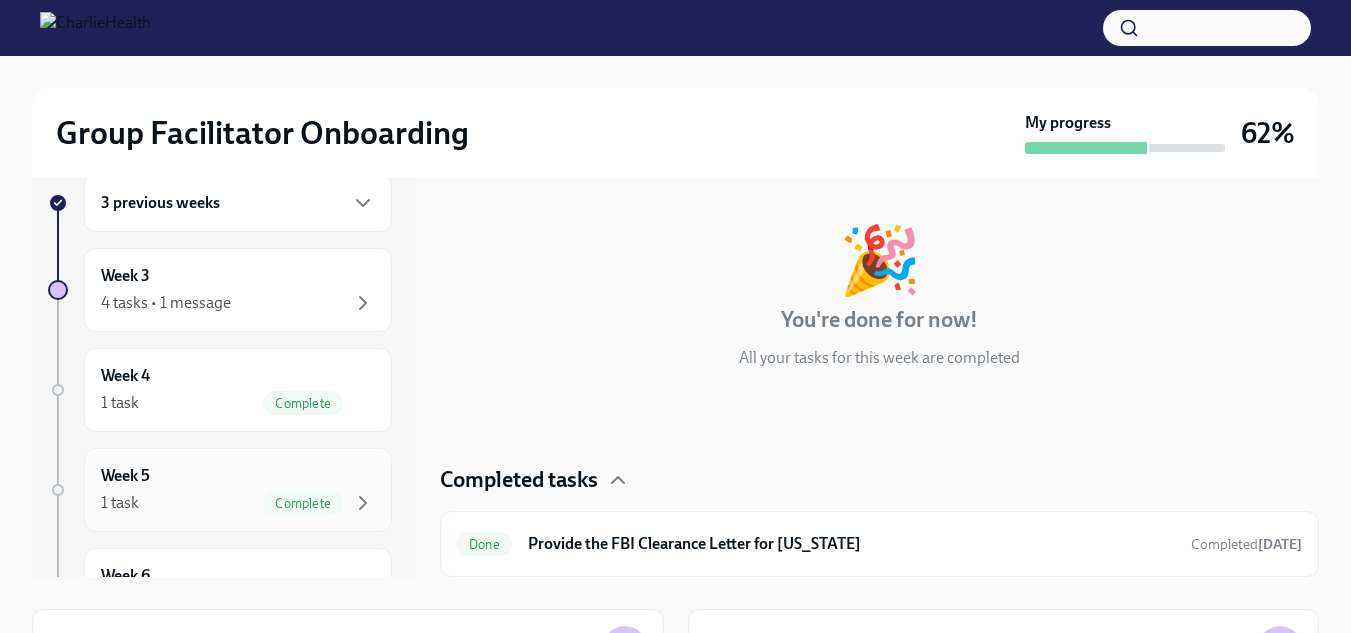 click on "Complete" at bounding box center [303, 503] 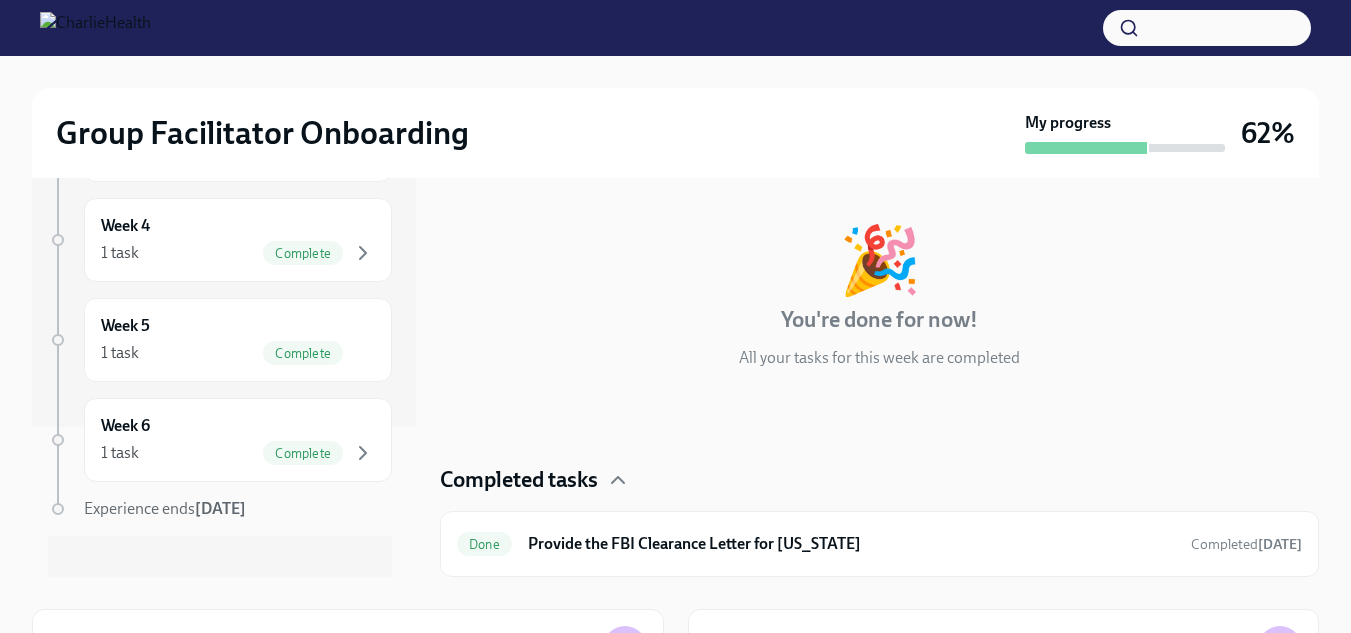 scroll, scrollTop: 153, scrollLeft: 0, axis: vertical 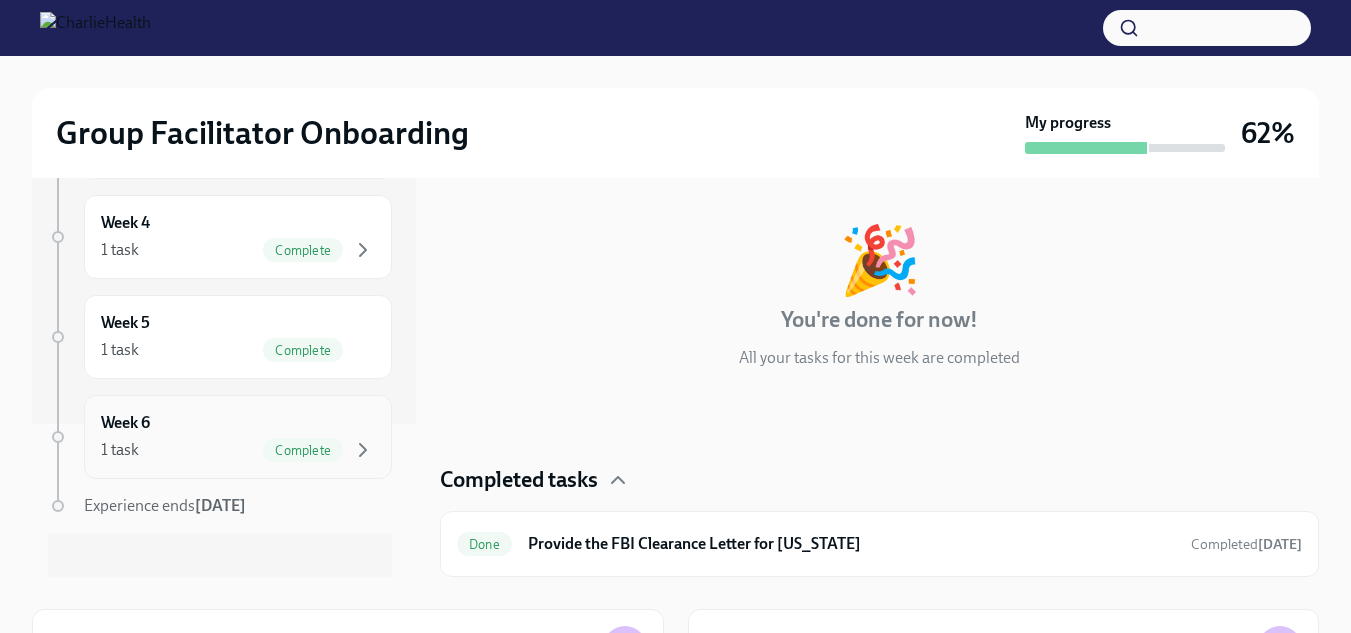 click on "Complete" at bounding box center (303, 450) 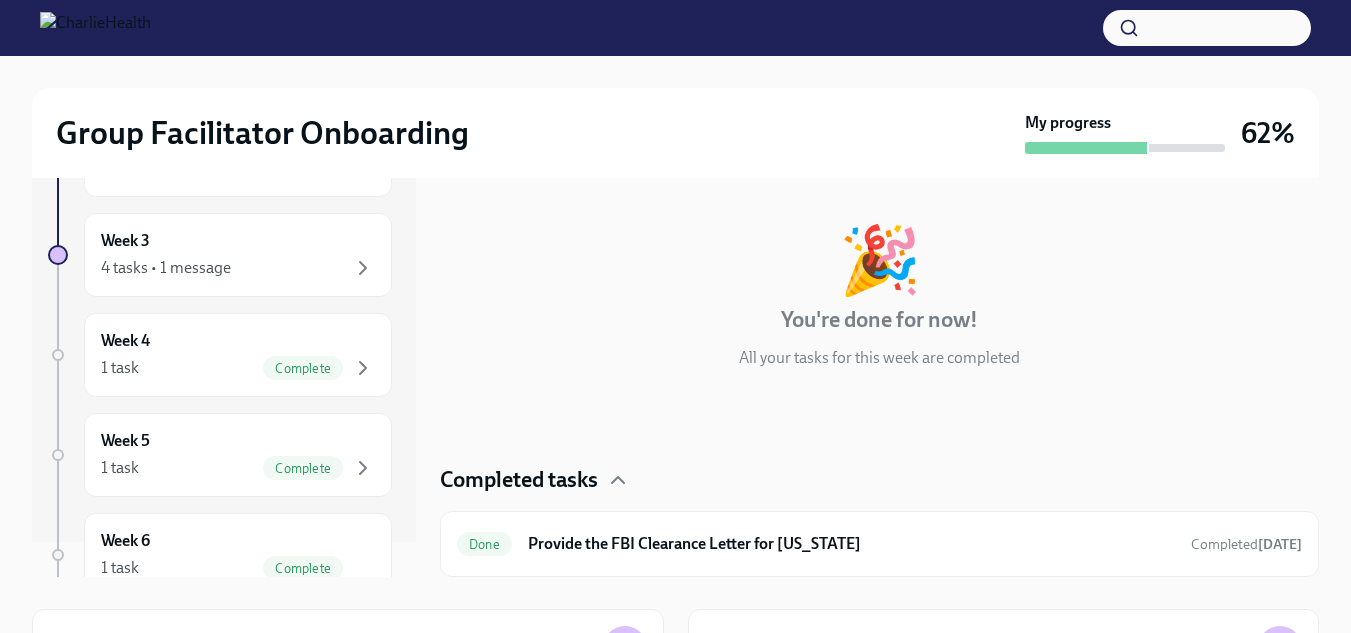scroll, scrollTop: 0, scrollLeft: 0, axis: both 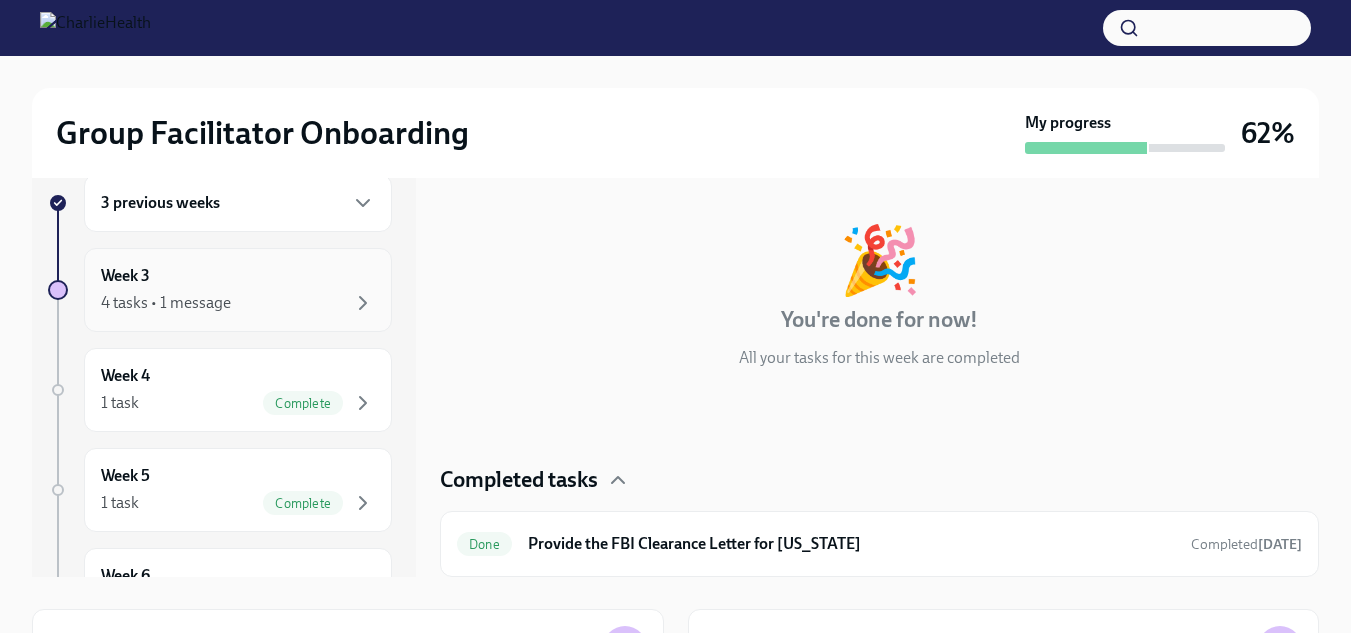 click on "Week 3 4 tasks • 1 message" at bounding box center (238, 290) 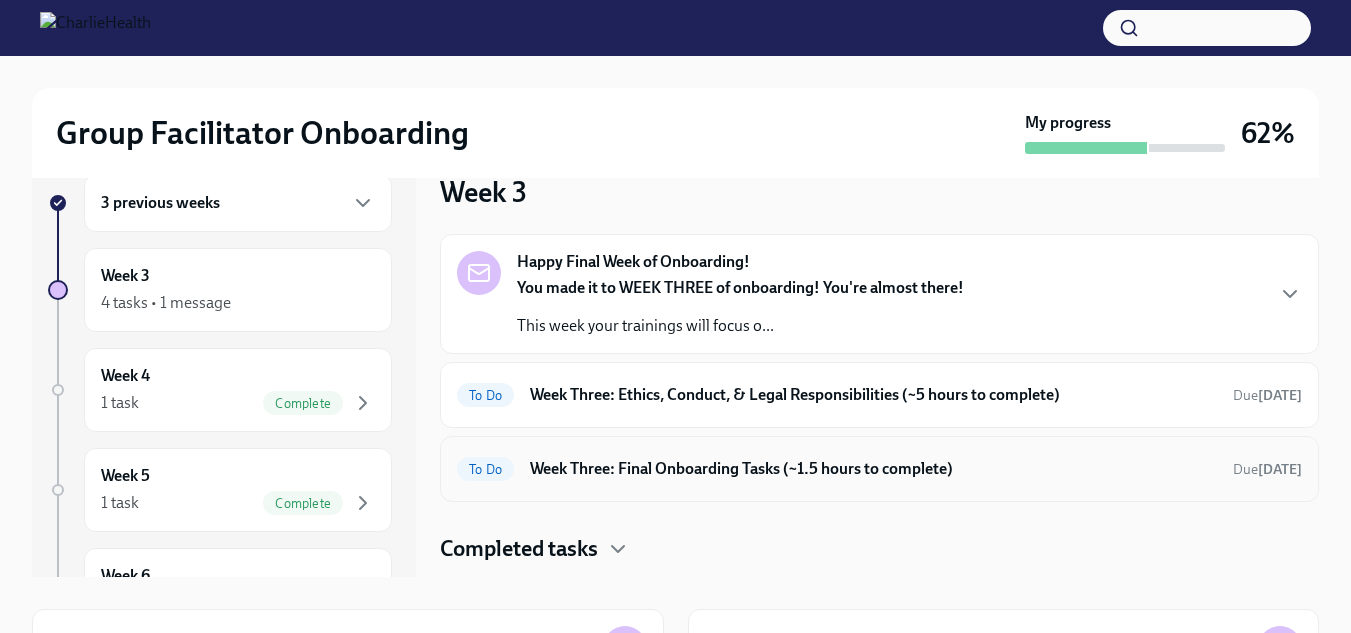 click on "Week Three: Final Onboarding Tasks (~1.5 hours to complete)" at bounding box center [873, 469] 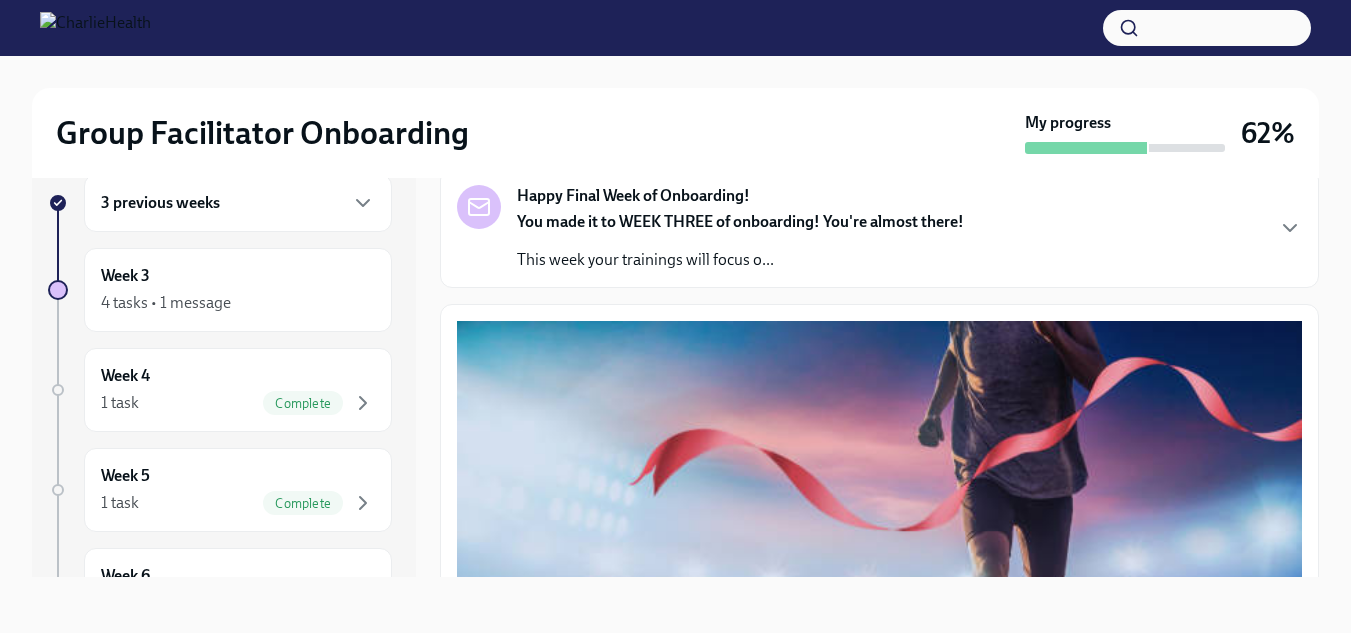 scroll, scrollTop: 103, scrollLeft: 0, axis: vertical 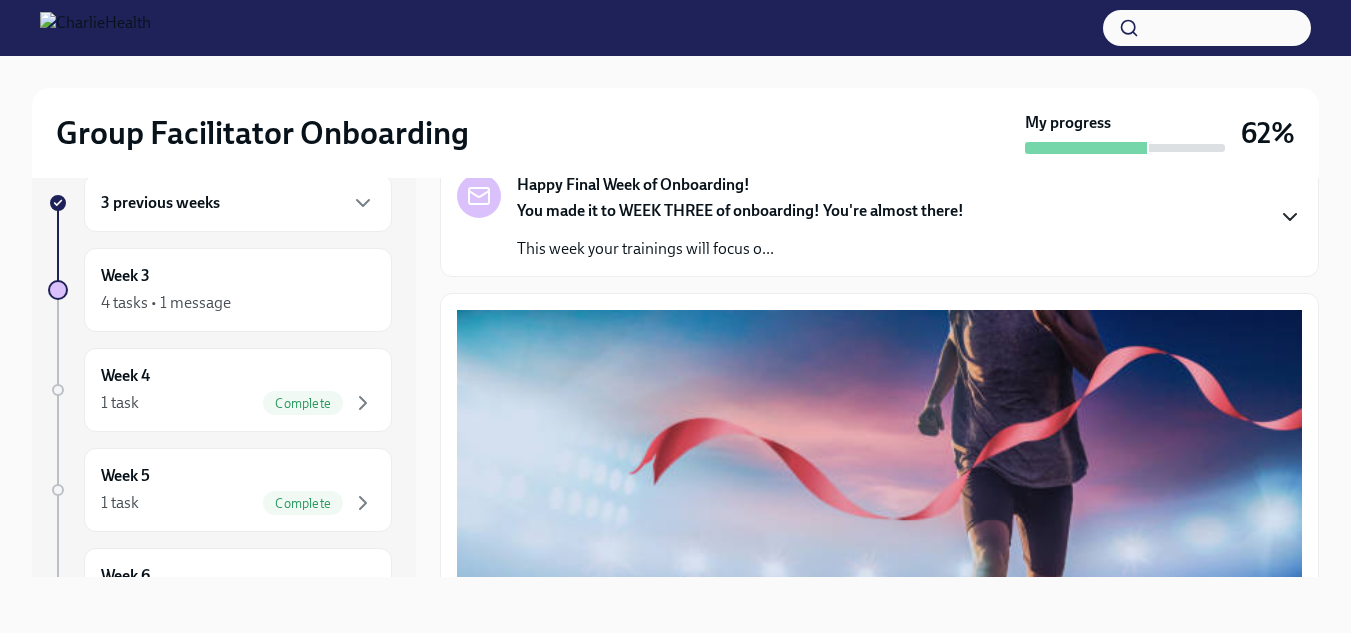 click 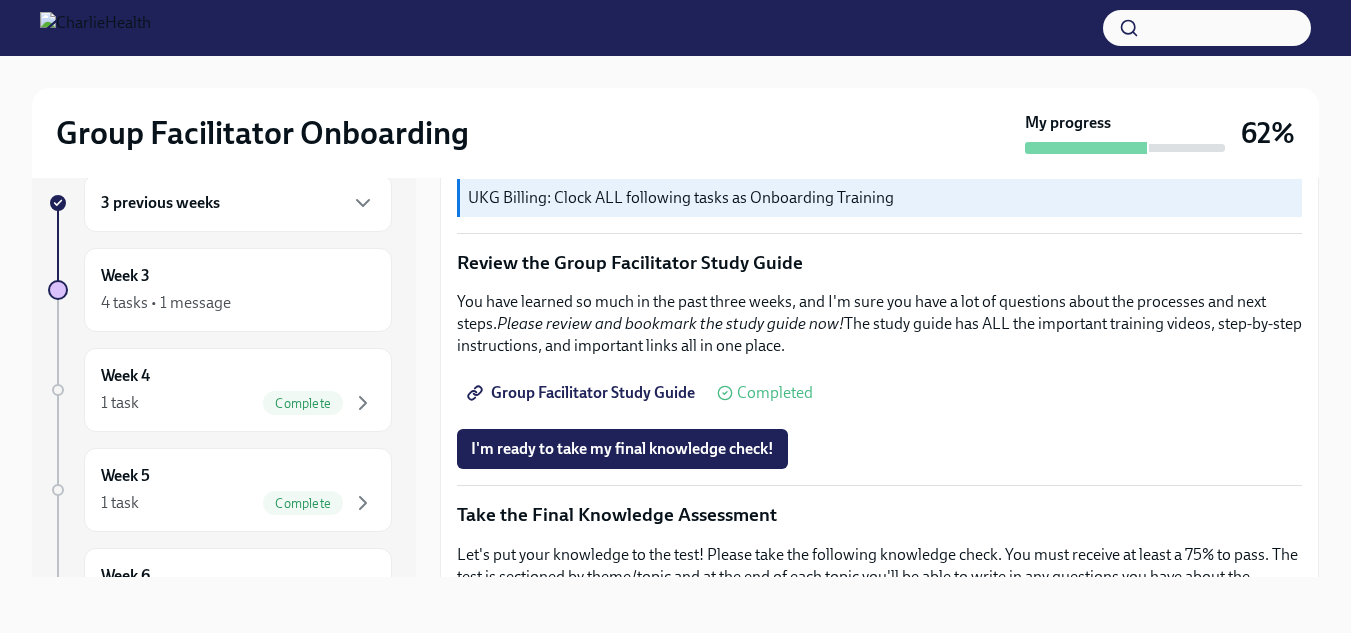 scroll, scrollTop: 0, scrollLeft: 0, axis: both 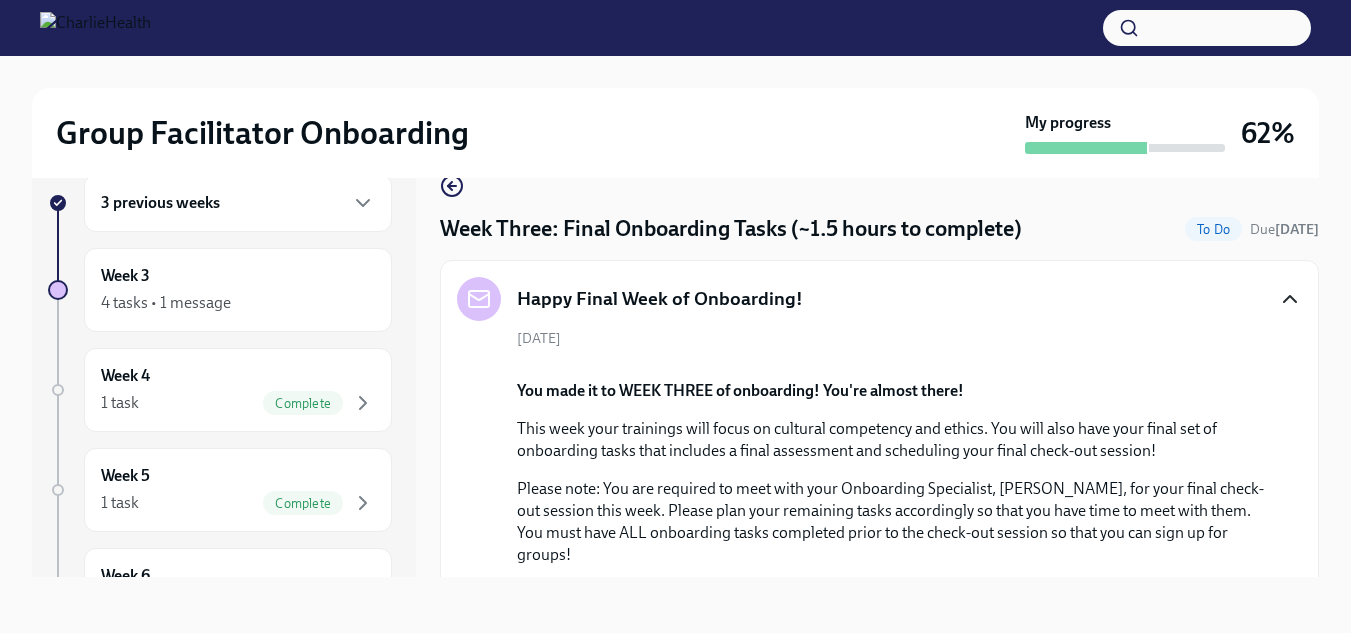 click at bounding box center [95, 28] 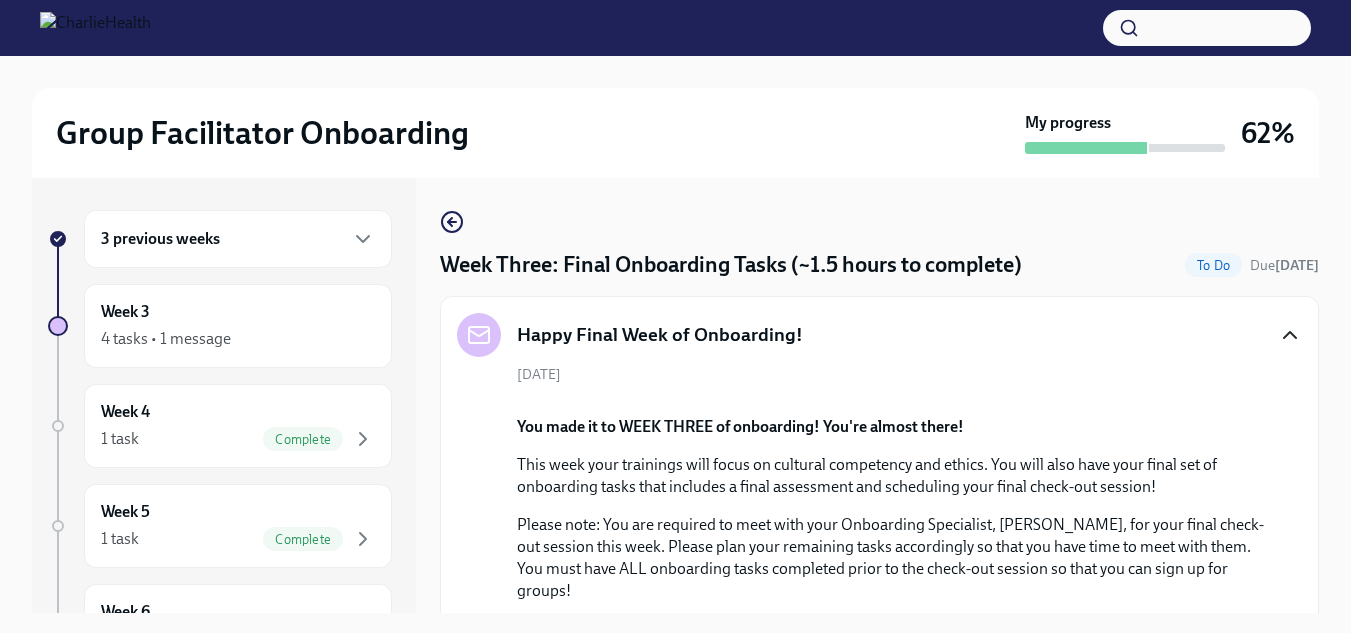 click at bounding box center (675, 72) 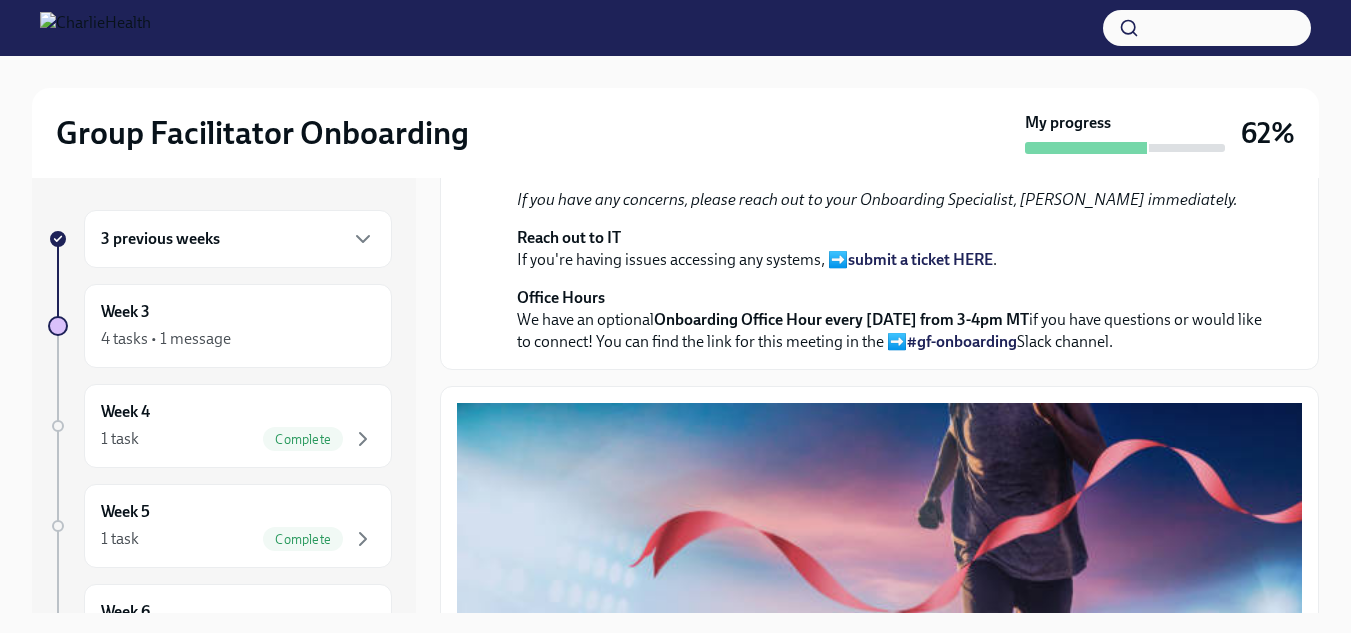 scroll, scrollTop: 0, scrollLeft: 0, axis: both 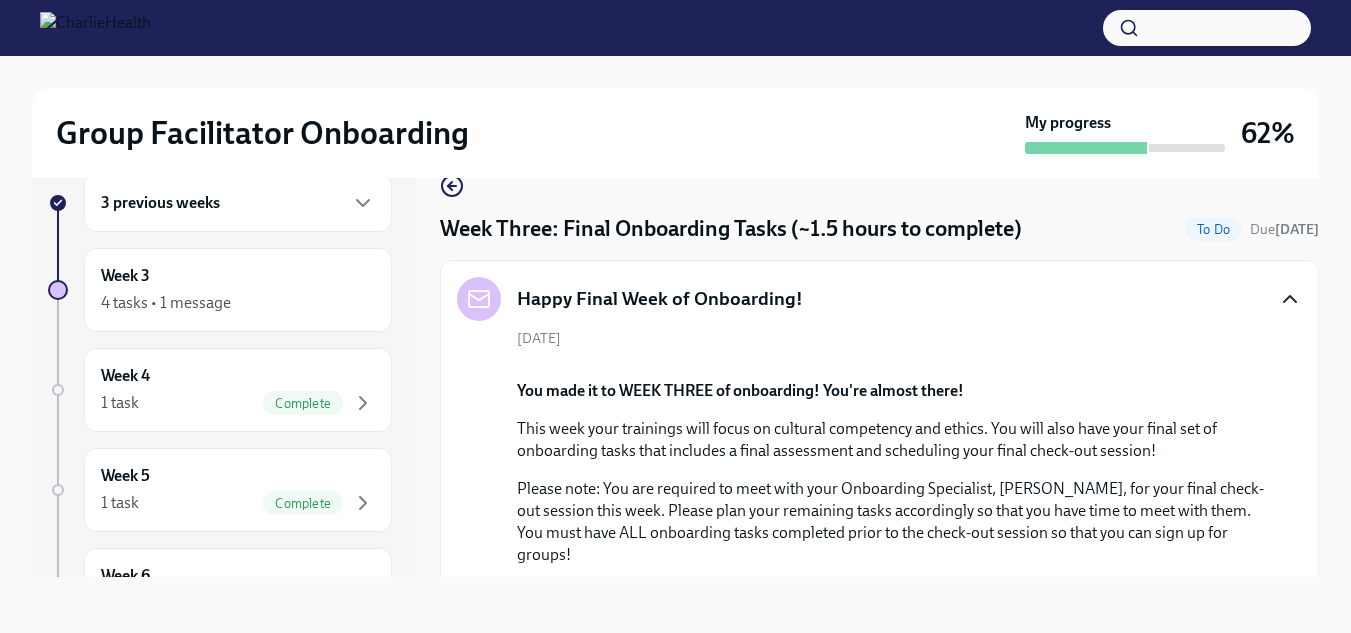 click on "3 previous weeks" at bounding box center [238, 203] 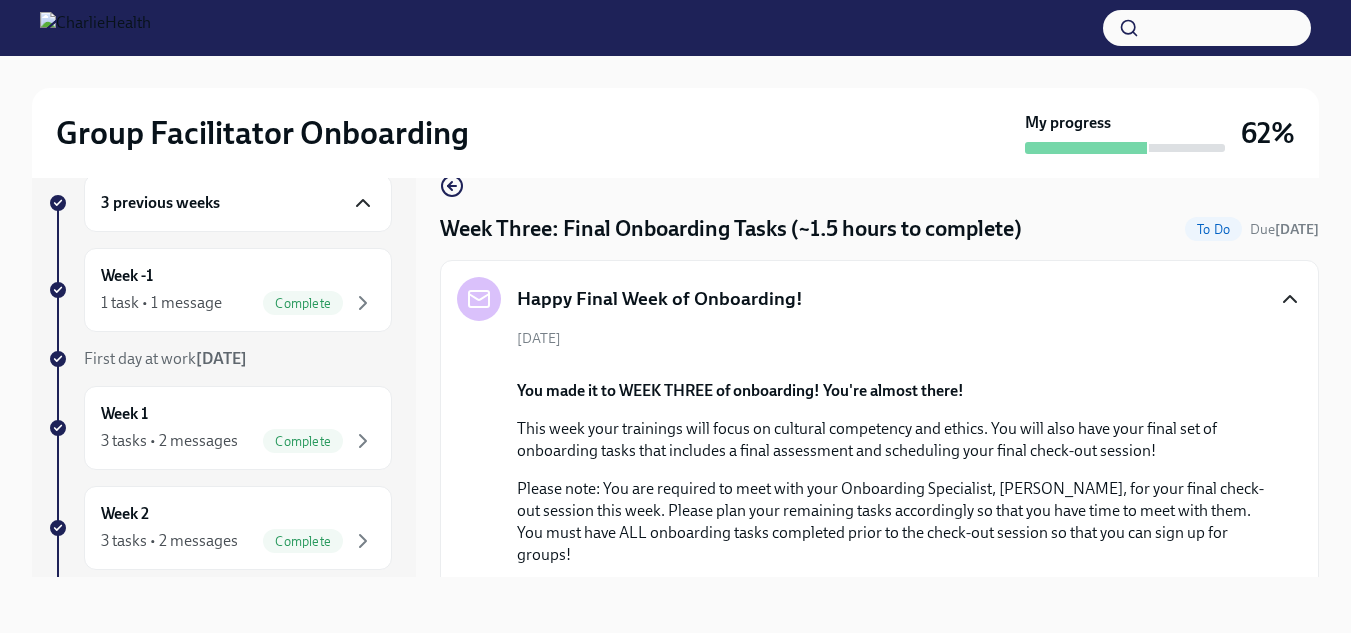 click 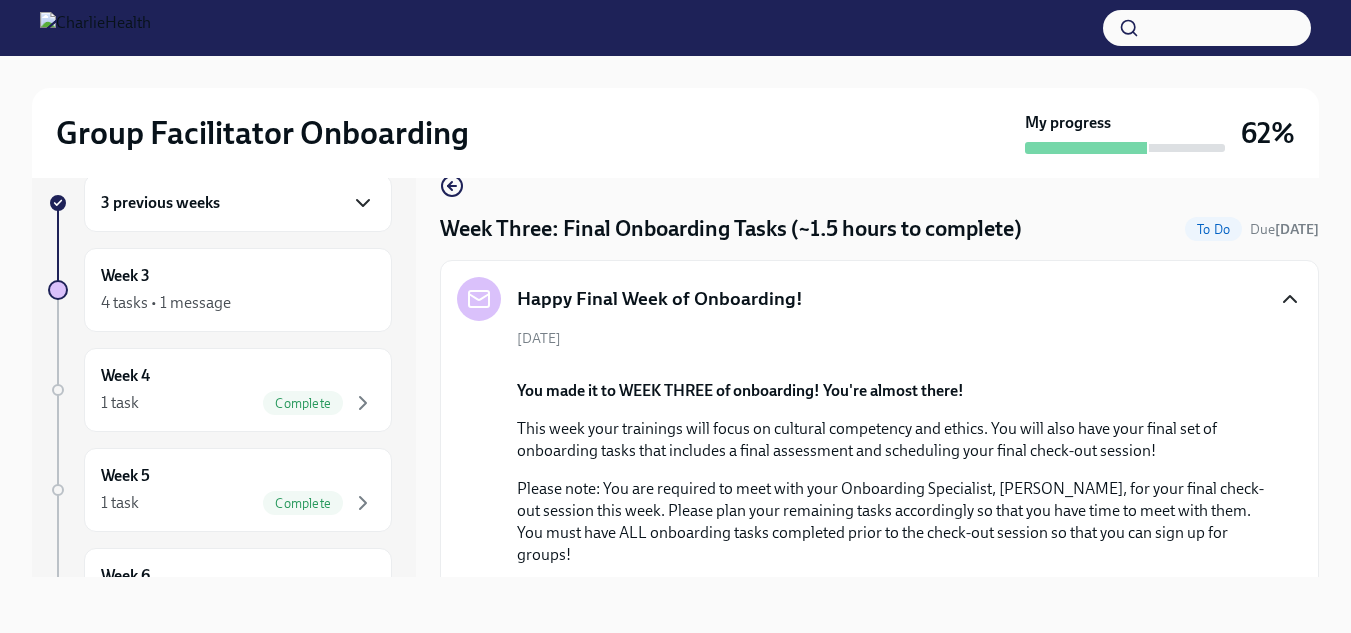 click 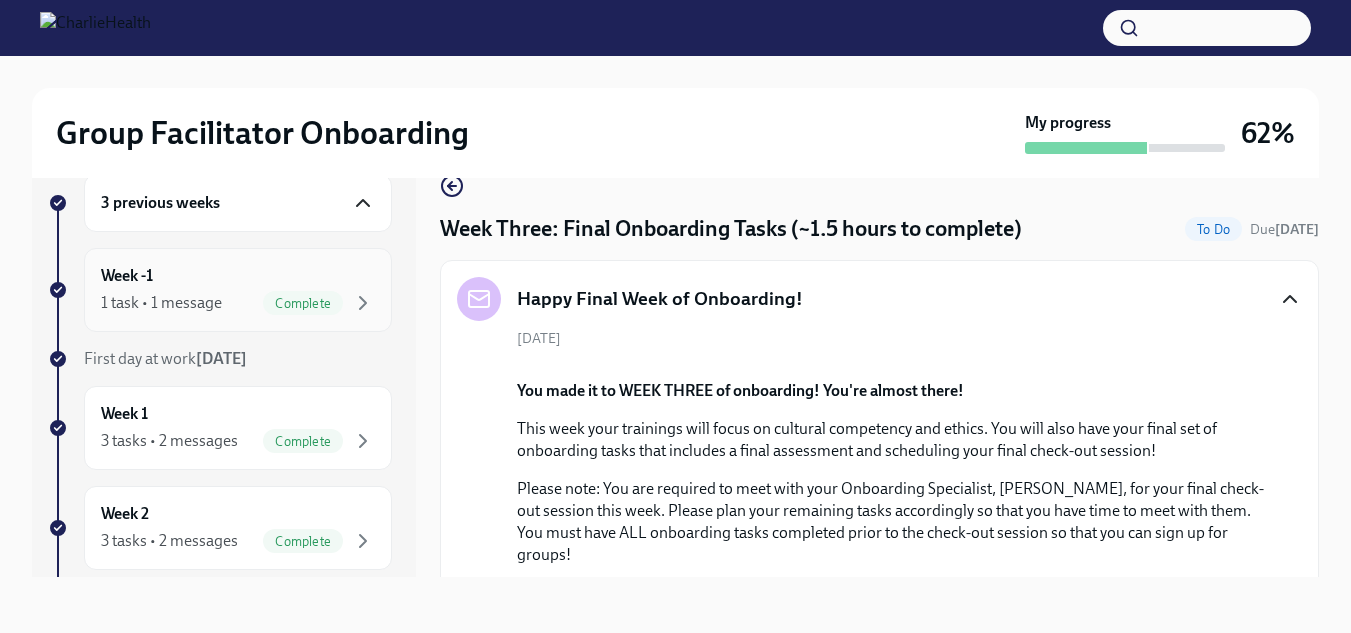 click on "Week -1" at bounding box center [127, 276] 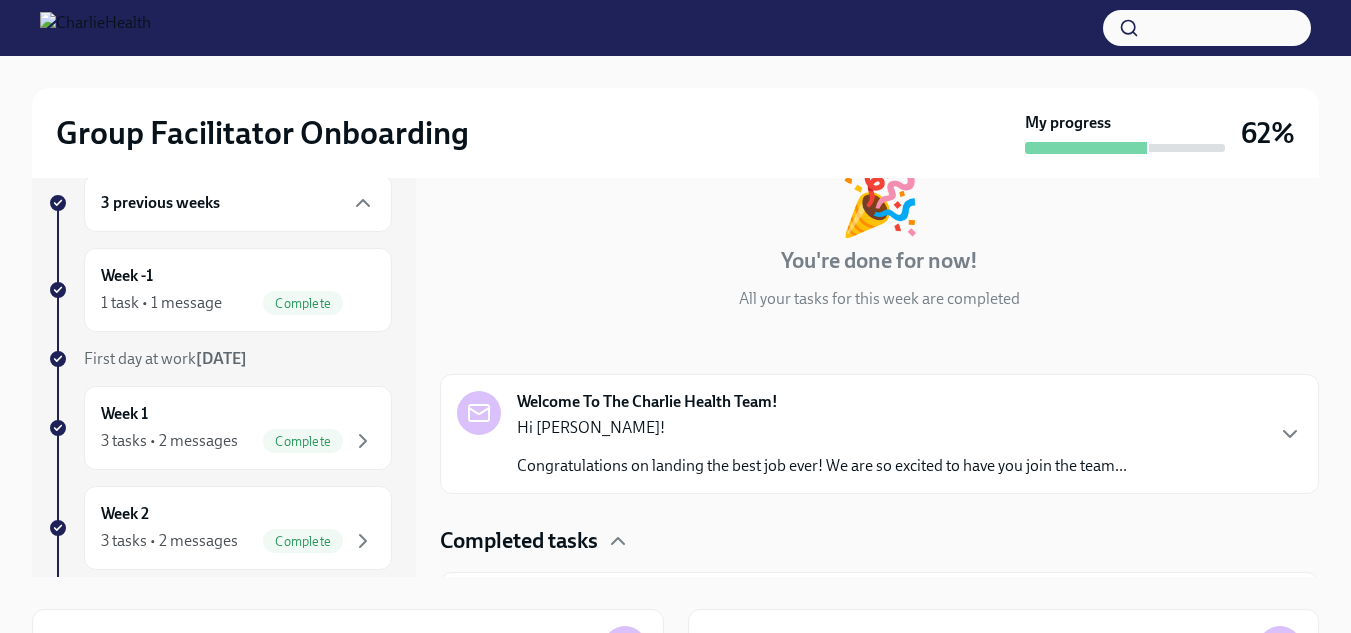 scroll, scrollTop: 159, scrollLeft: 0, axis: vertical 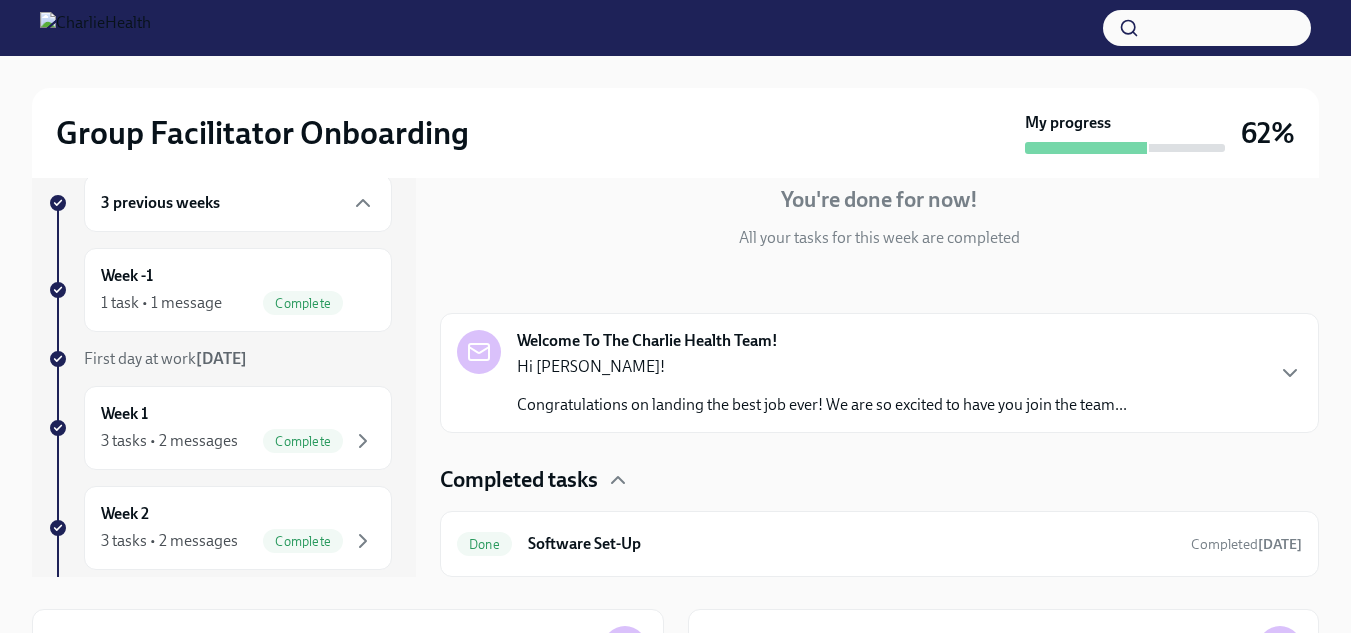 click on "Group Facilitator Onboarding" at bounding box center (262, 133) 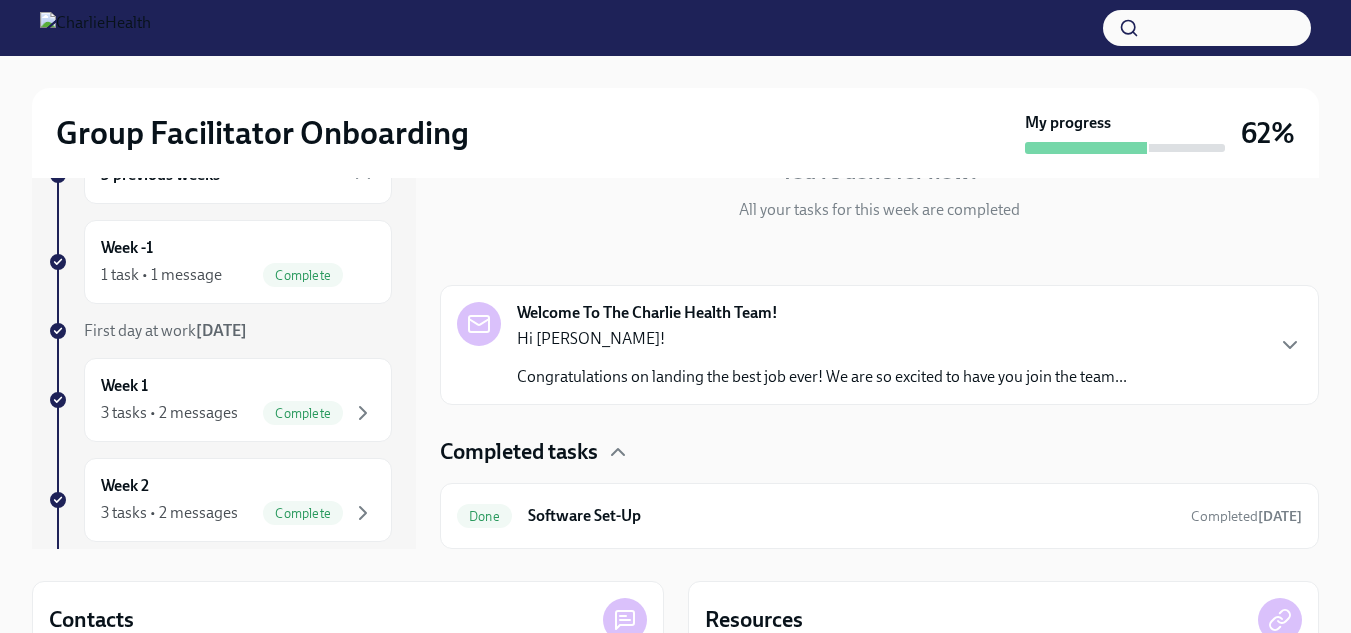 scroll, scrollTop: 61, scrollLeft: 0, axis: vertical 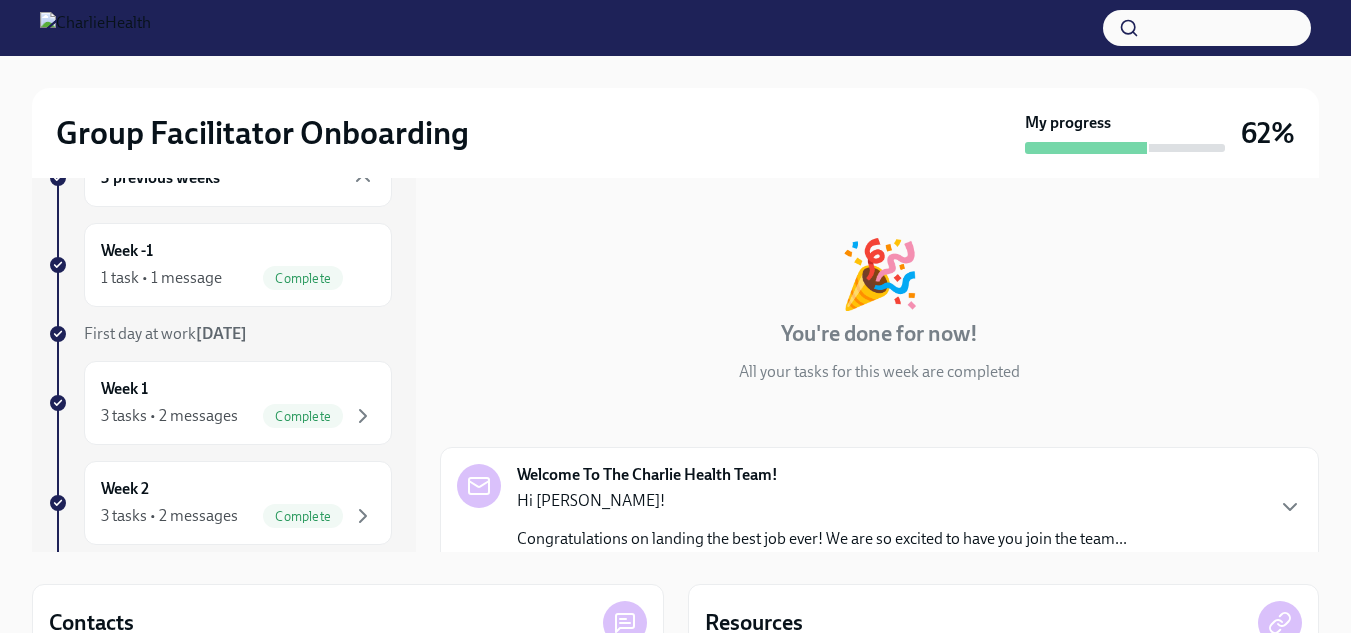 click at bounding box center (95, 28) 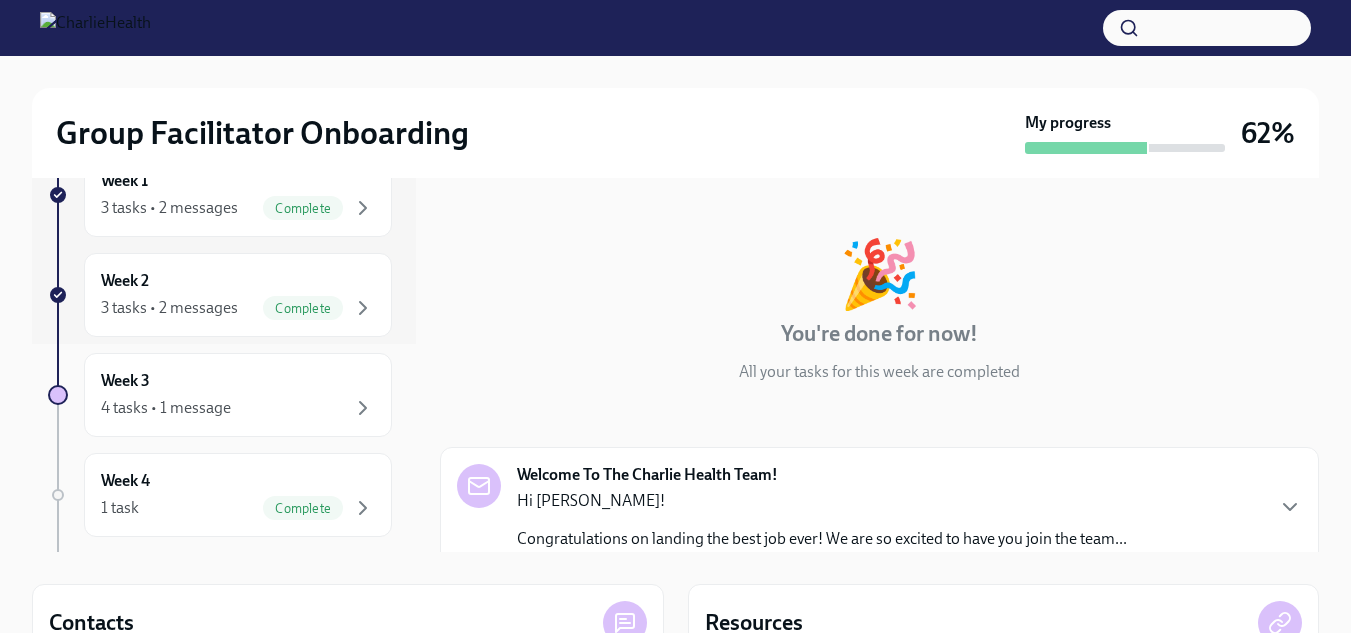 scroll, scrollTop: 227, scrollLeft: 0, axis: vertical 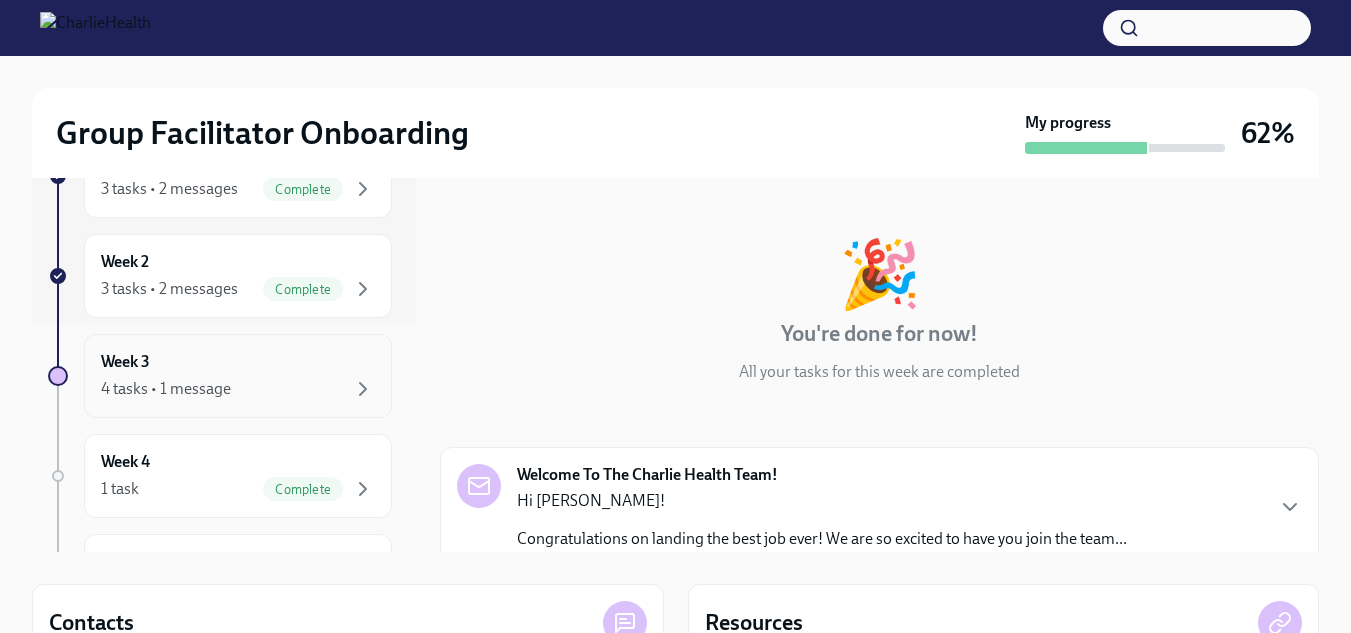 click on "Week 3 4 tasks • 1 message" at bounding box center (238, 376) 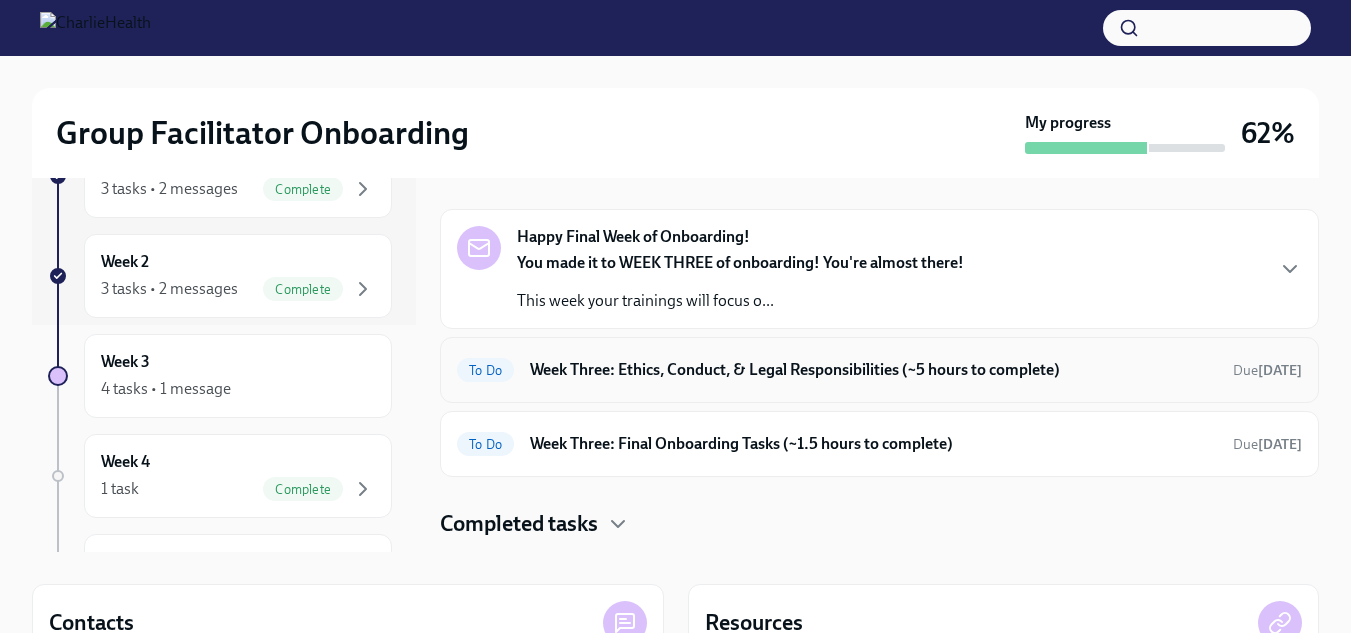 click on "Week Three: Ethics, Conduct, & Legal Responsibilities (~5 hours to complete)" at bounding box center (873, 370) 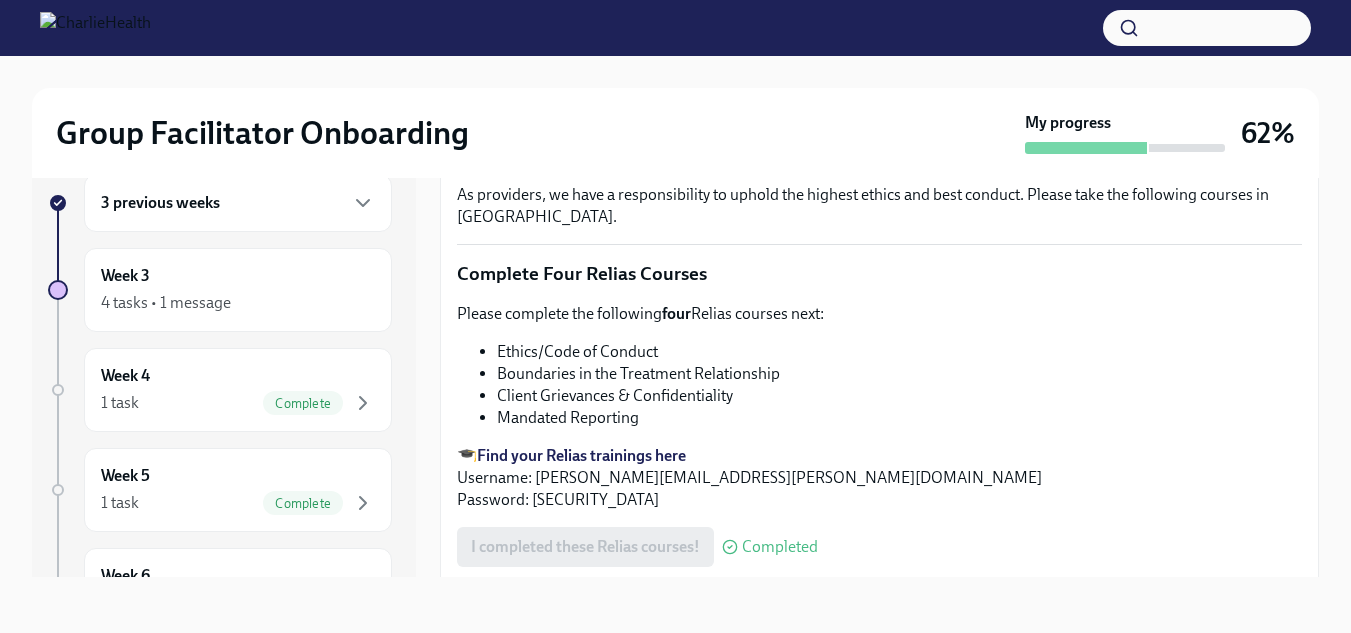 scroll, scrollTop: 838, scrollLeft: 0, axis: vertical 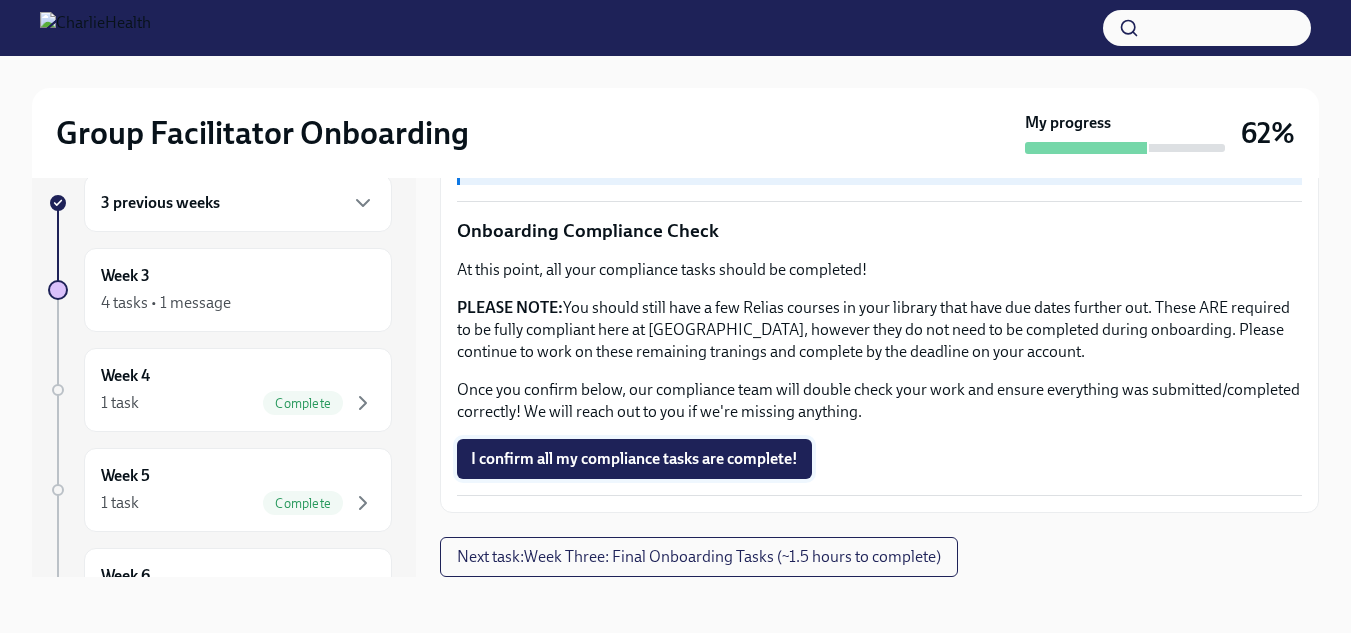 click on "I confirm all my compliance tasks are complete!" at bounding box center (634, 459) 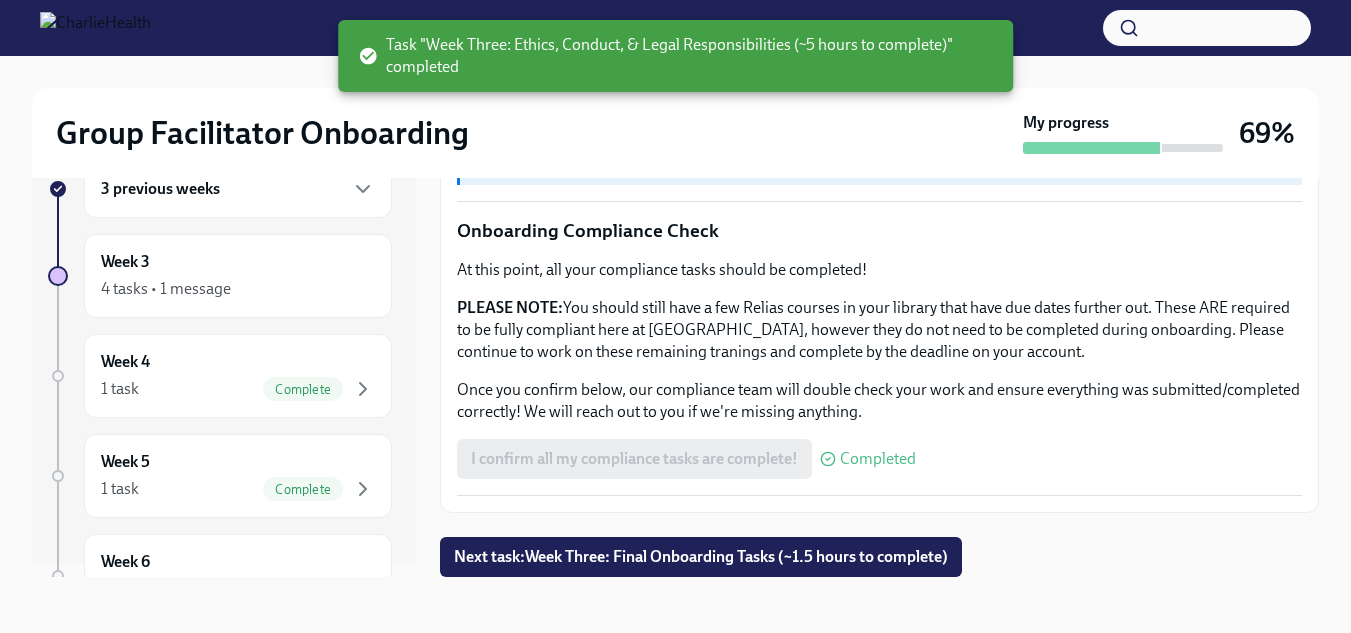 scroll, scrollTop: 21, scrollLeft: 0, axis: vertical 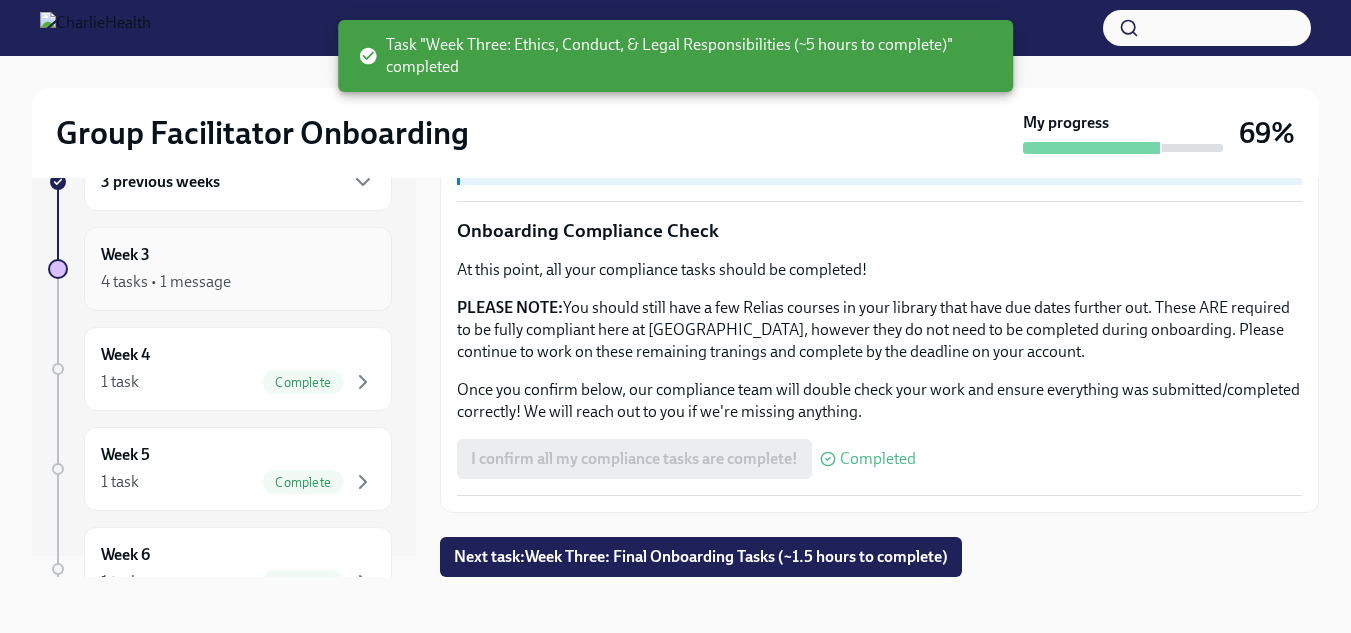 click on "Week 3 4 tasks • 1 message" at bounding box center [238, 269] 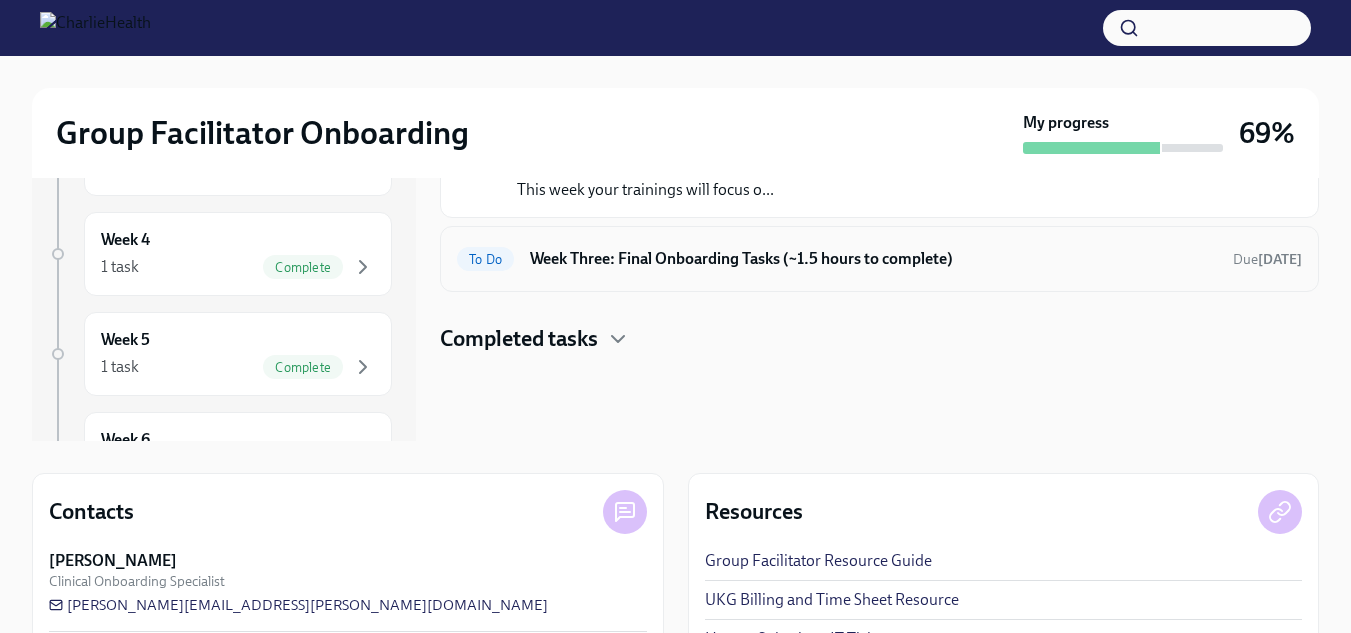 click on "To Do Week Three: Final Onboarding Tasks (~1.5 hours to complete) Due  [DATE]" at bounding box center (879, 259) 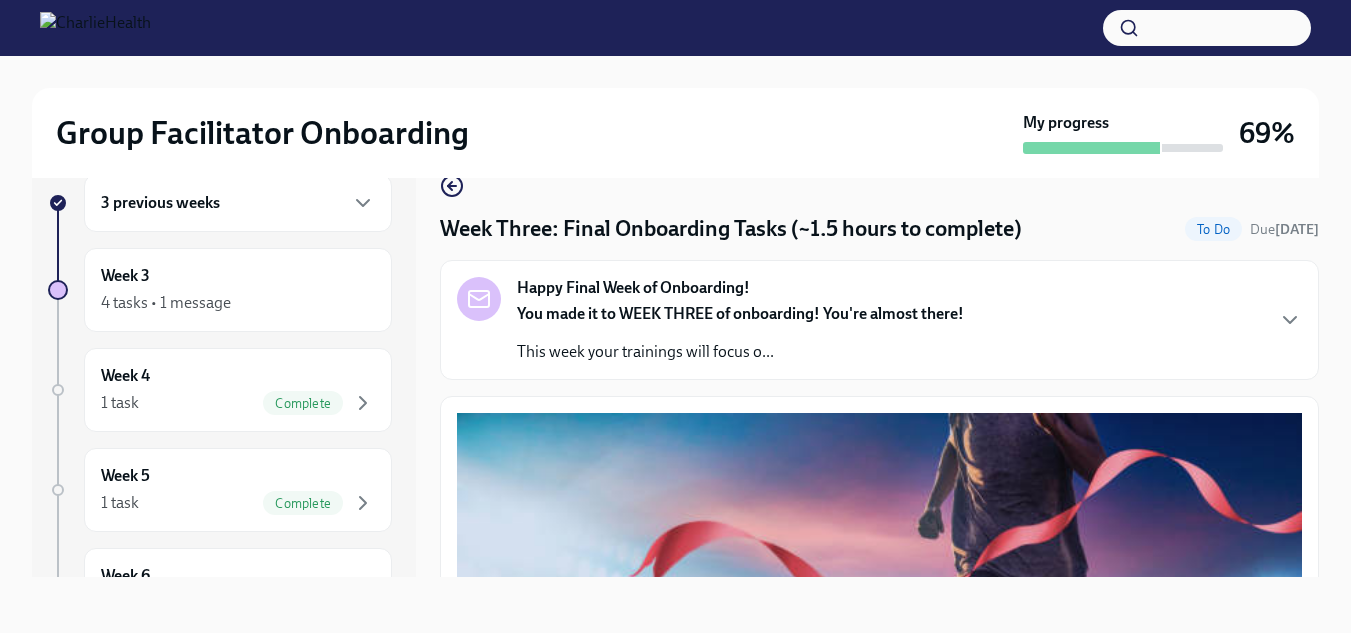 scroll, scrollTop: 36, scrollLeft: 0, axis: vertical 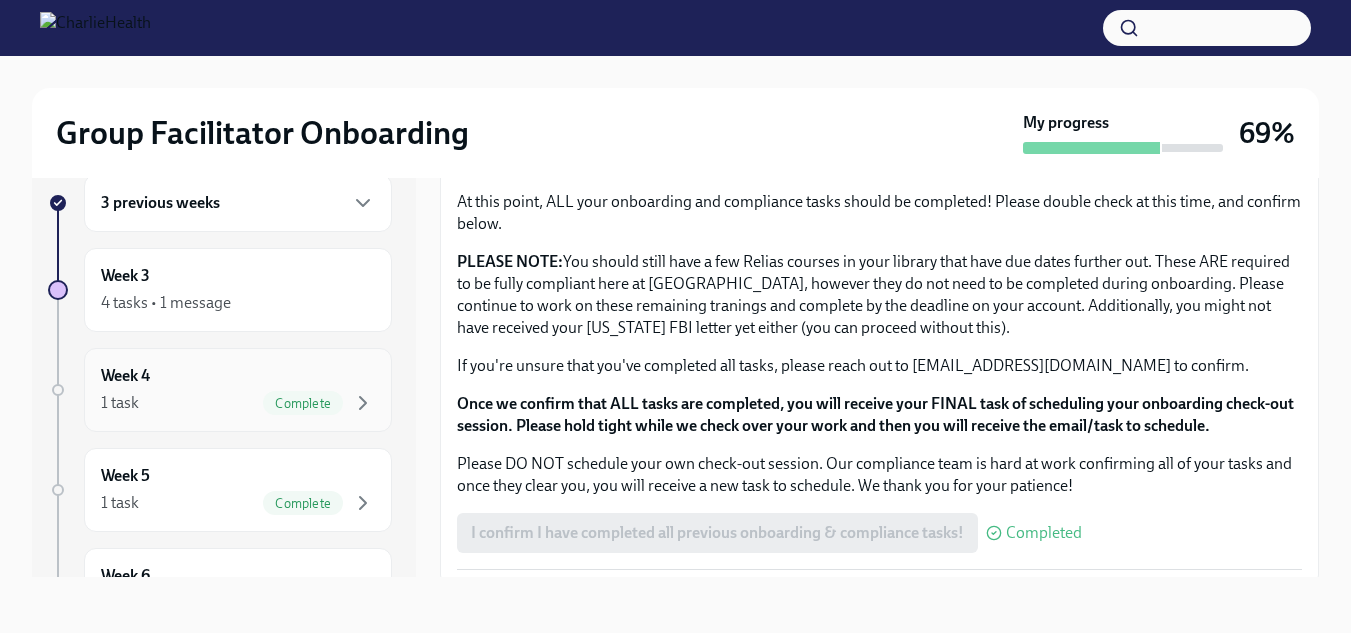 click on "1 task Complete" at bounding box center [238, 403] 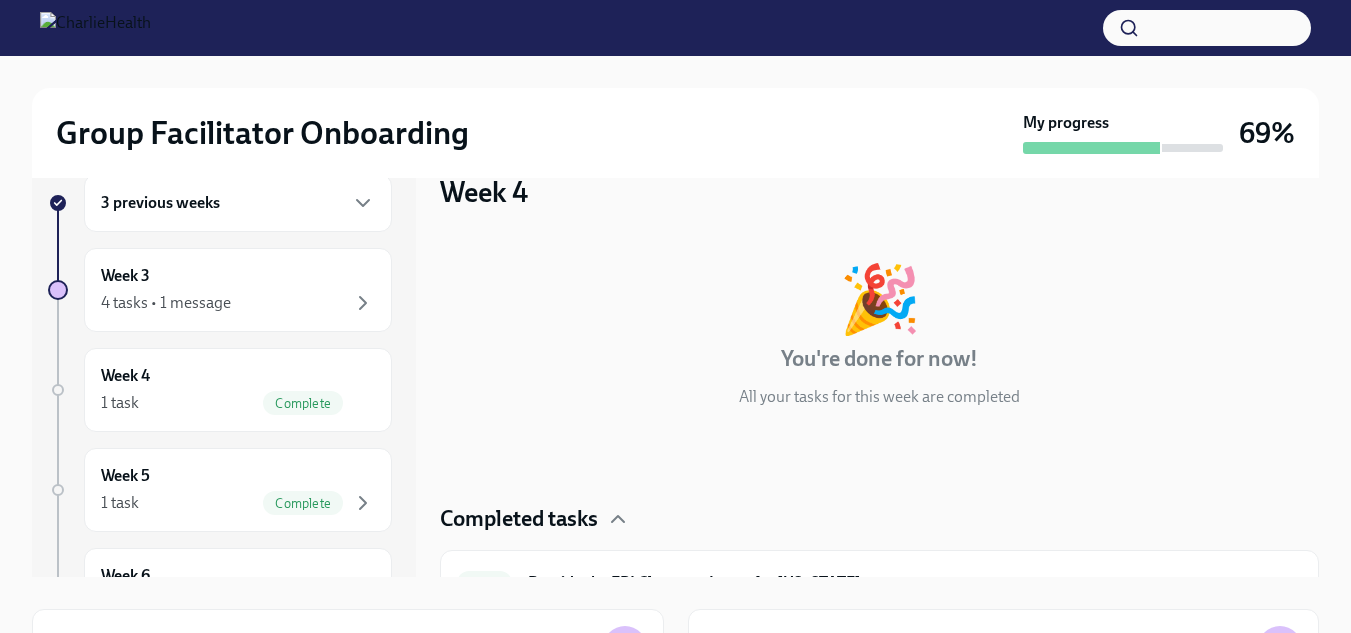 scroll, scrollTop: 39, scrollLeft: 0, axis: vertical 